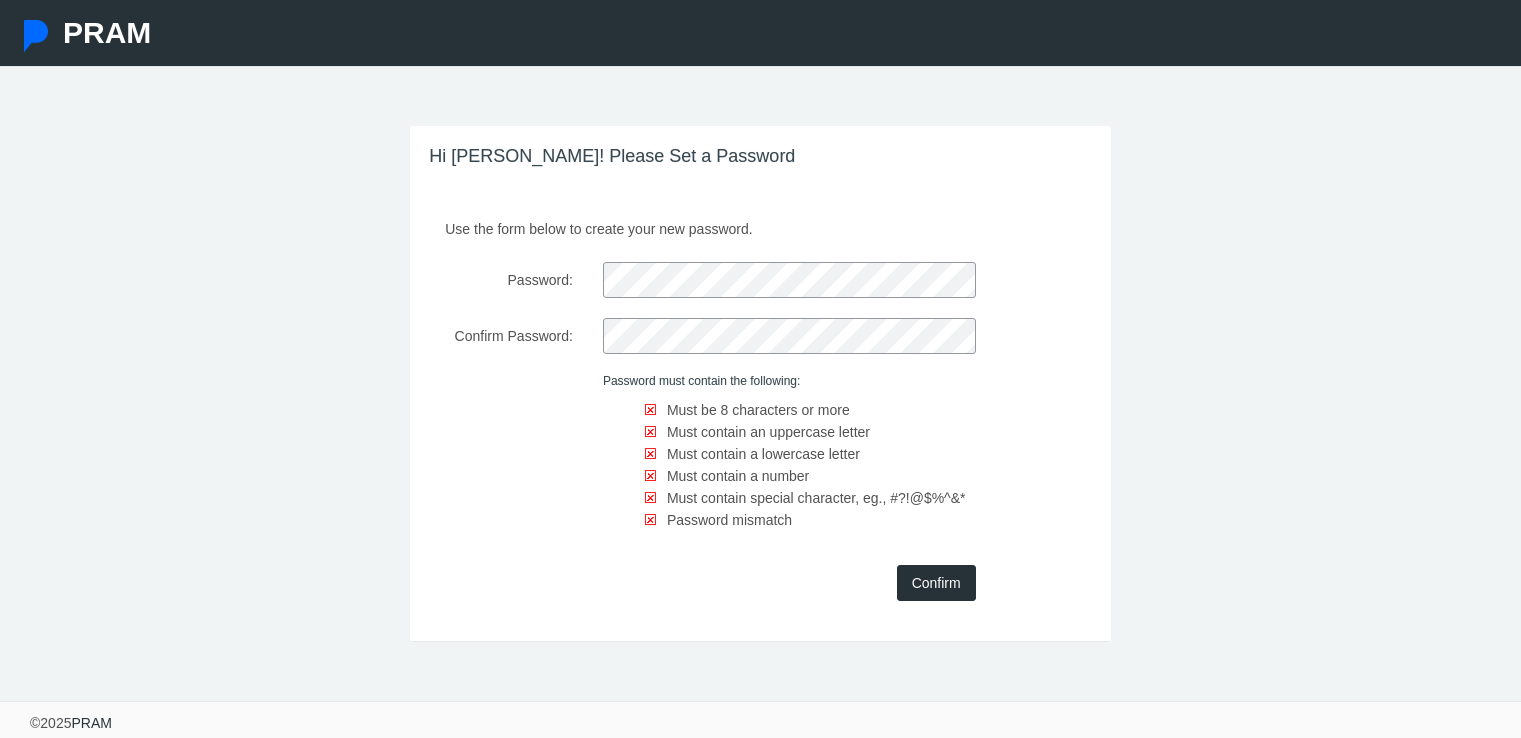 scroll, scrollTop: 0, scrollLeft: 0, axis: both 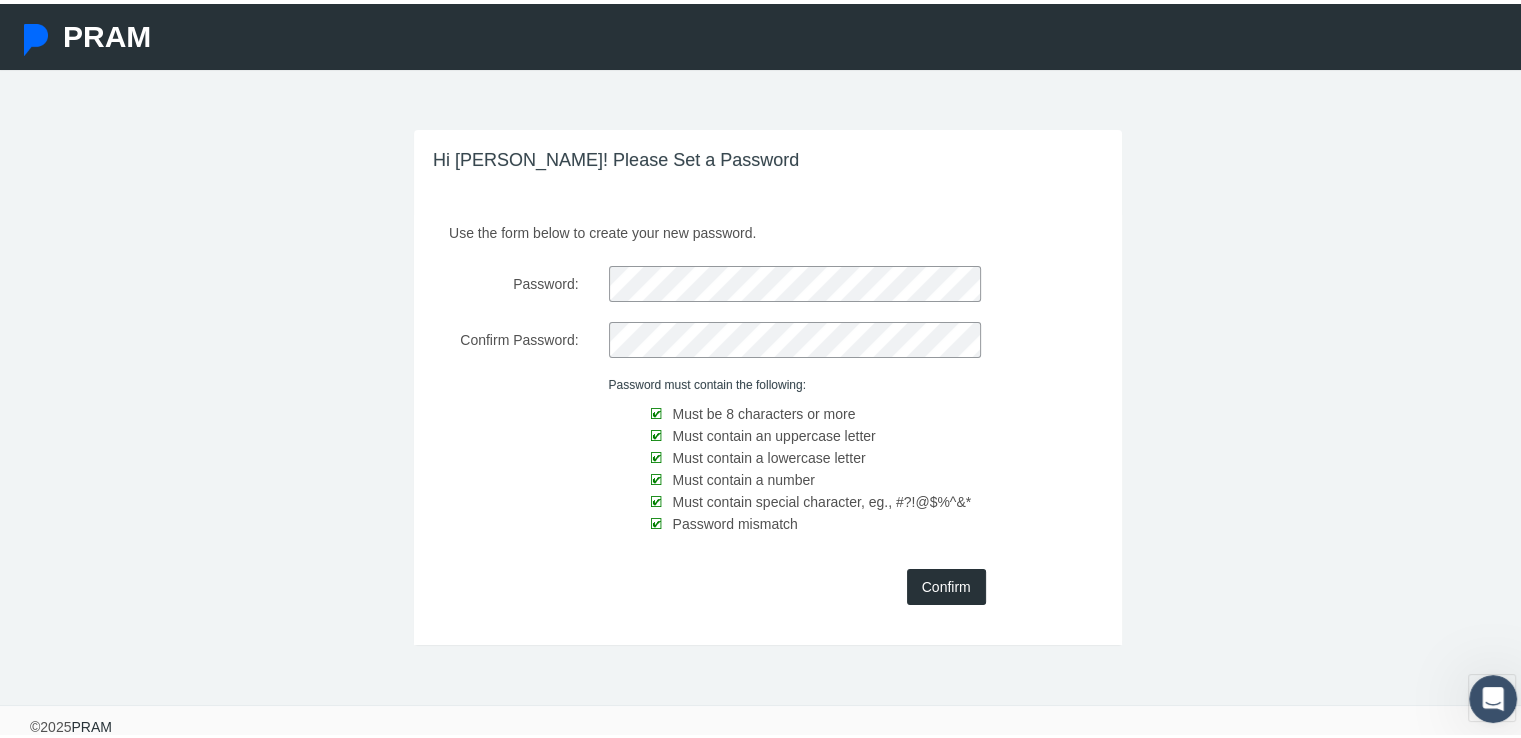 click on "Confirm" at bounding box center (946, 583) 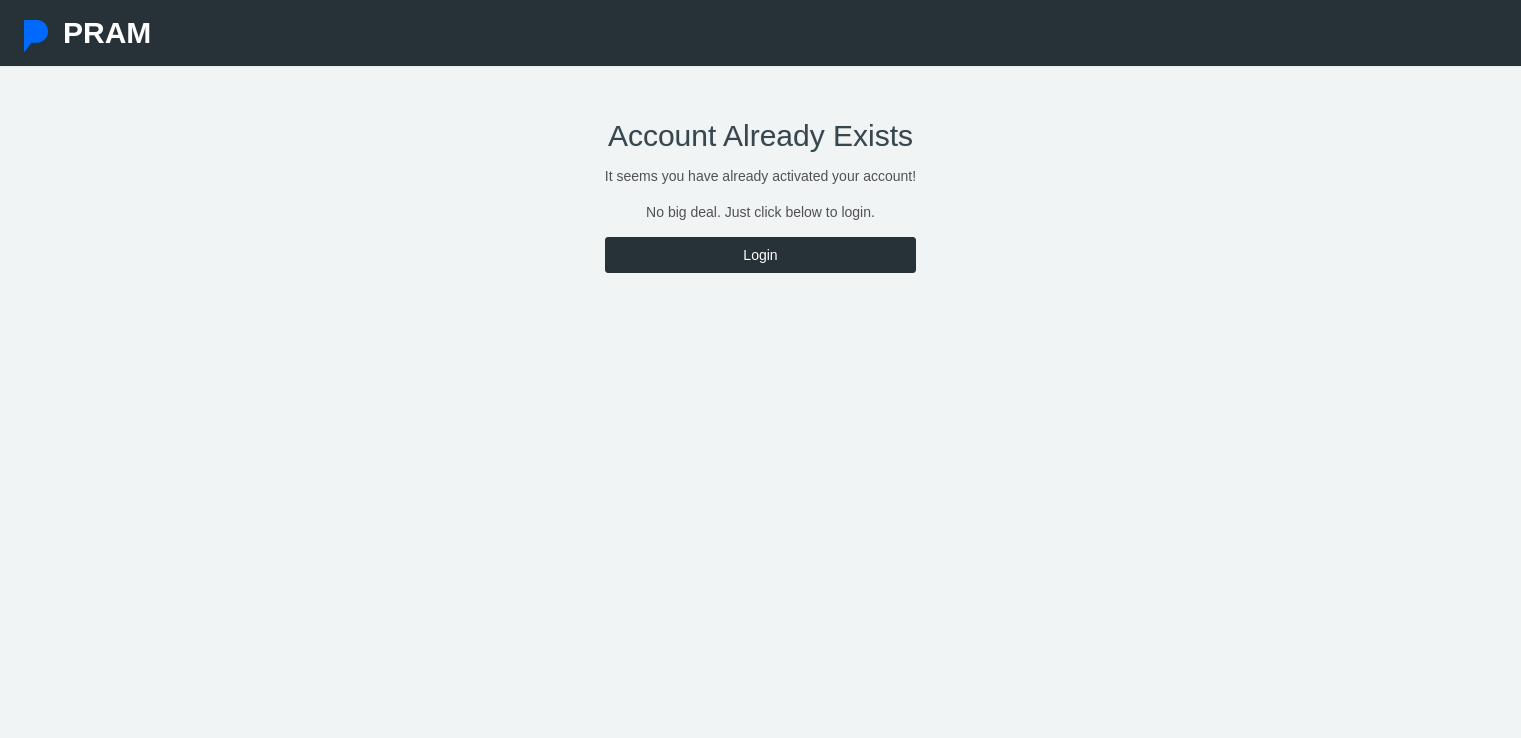 scroll, scrollTop: 0, scrollLeft: 0, axis: both 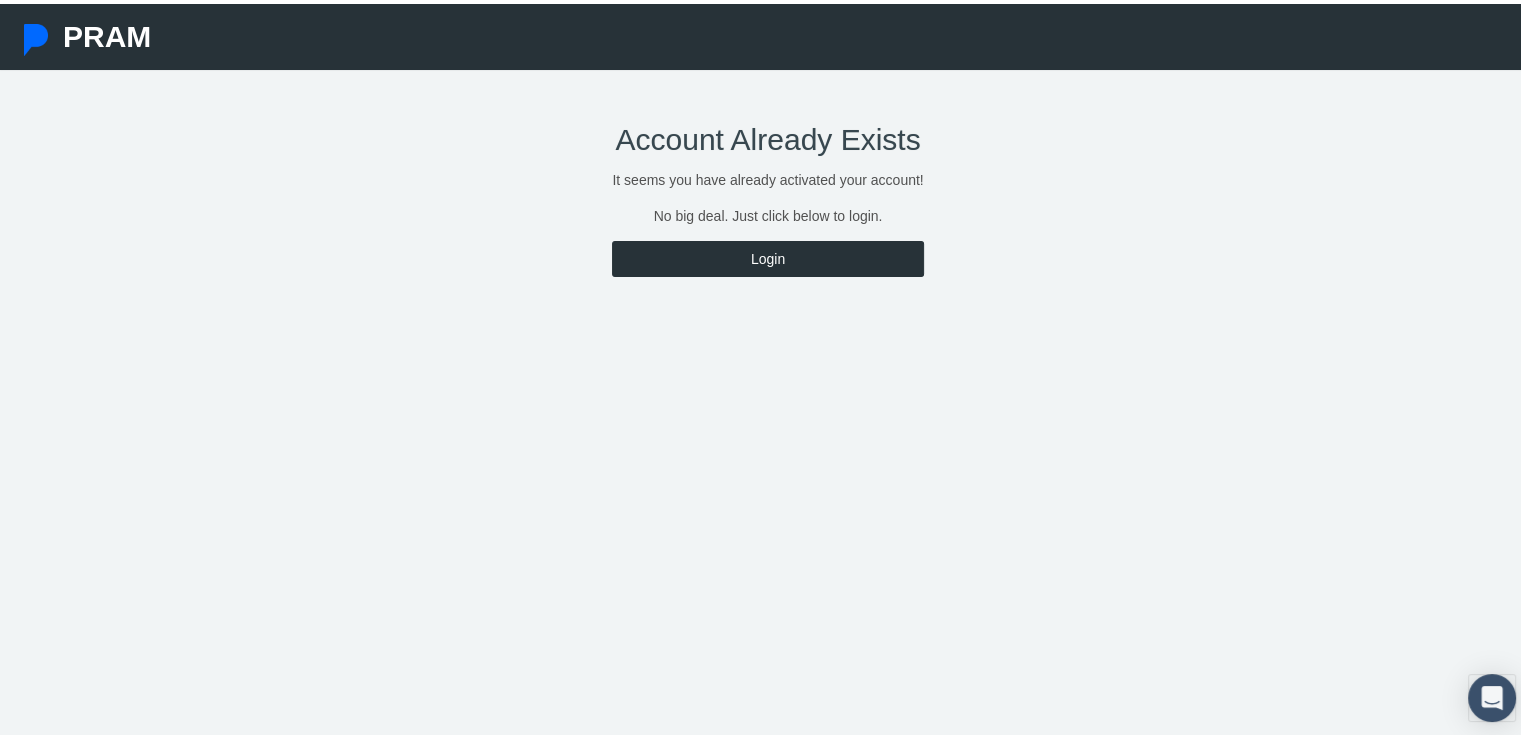 click on "Login" at bounding box center [767, 255] 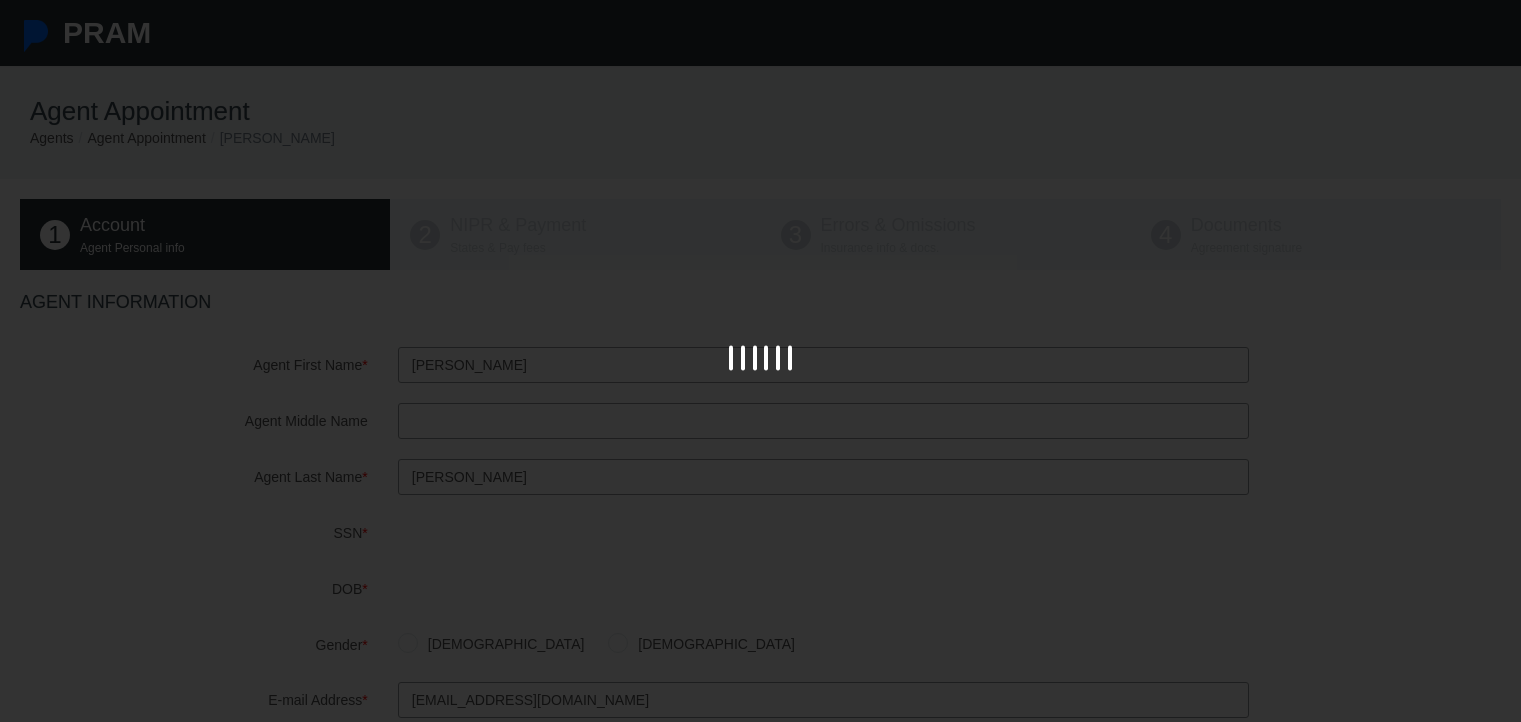 scroll, scrollTop: 0, scrollLeft: 0, axis: both 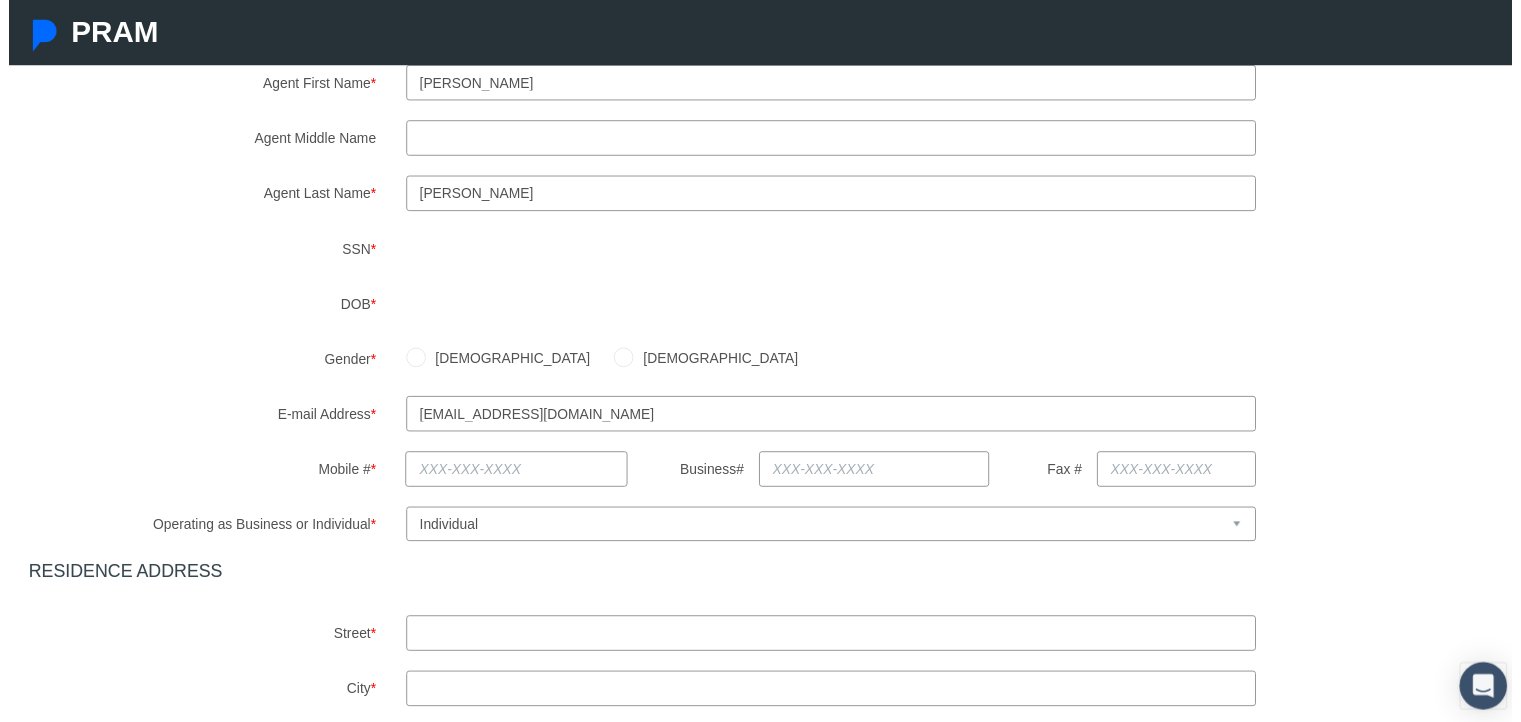 click on "Male" at bounding box center [412, 361] 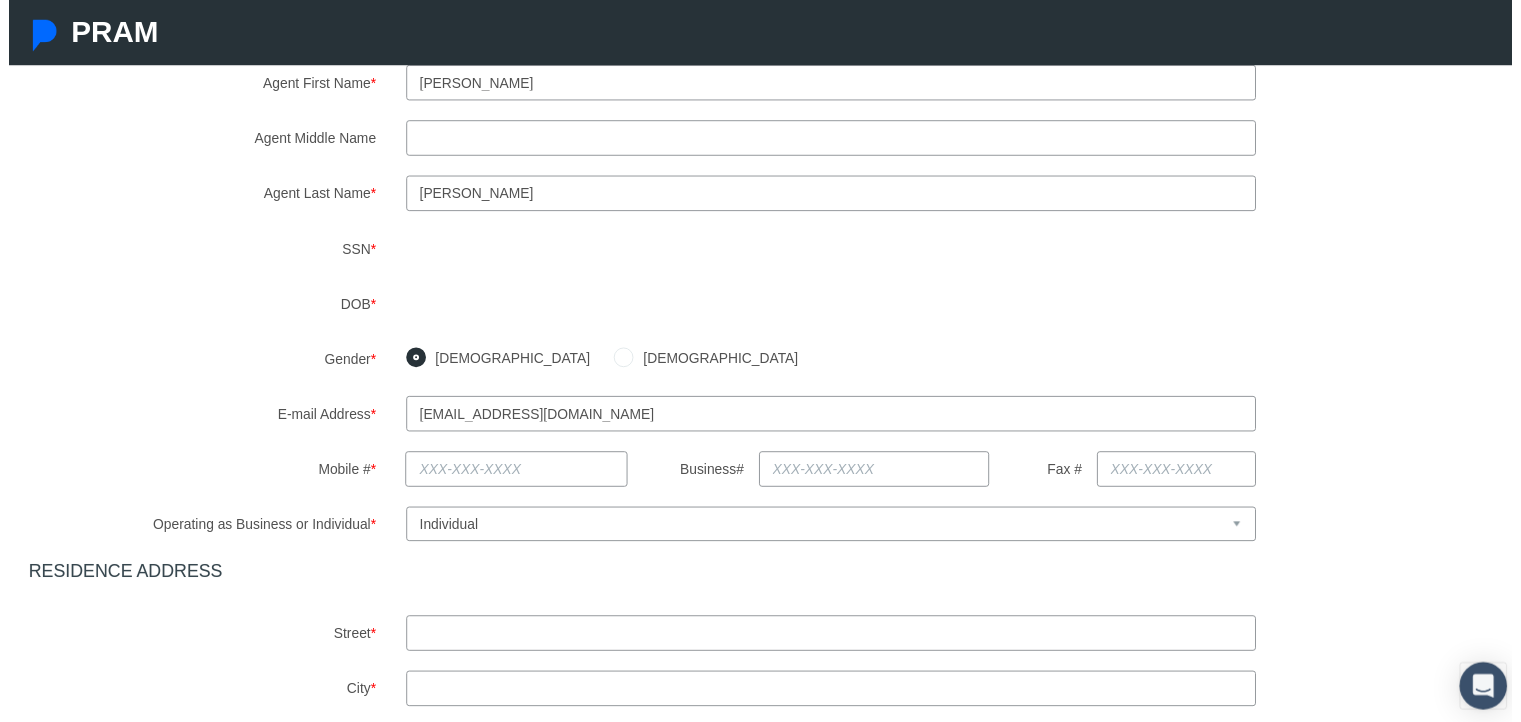 click at bounding box center (513, 475) 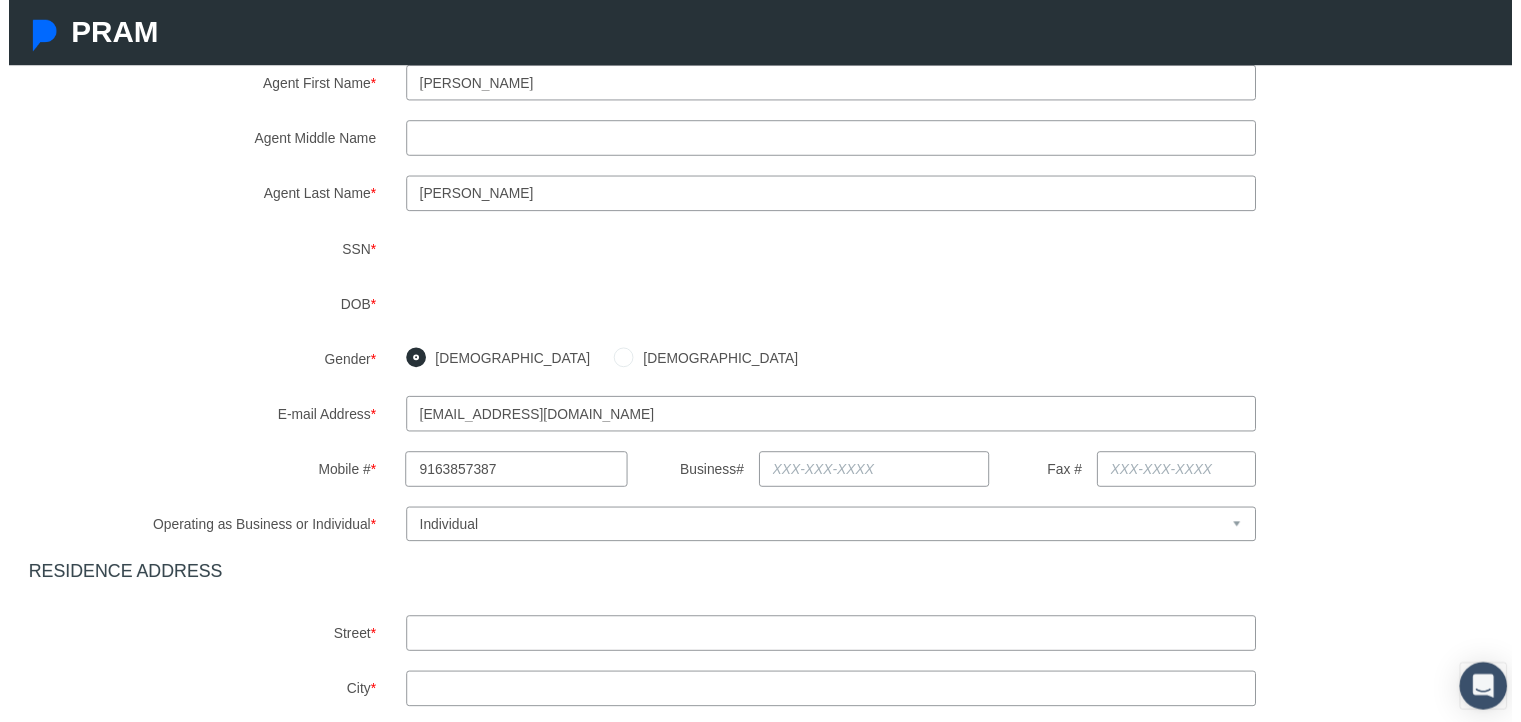 type on "916-385-7387" 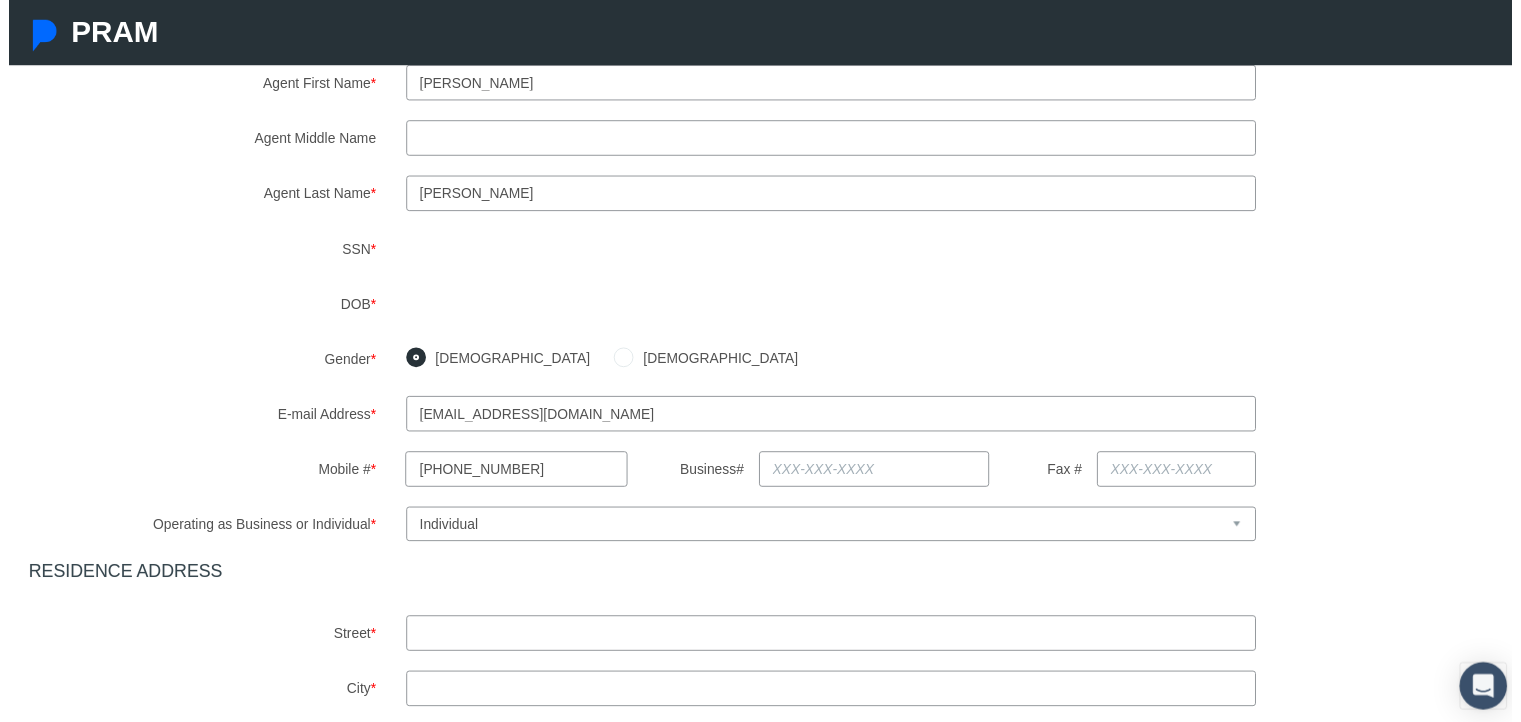 type on "3209 Corniche Lane" 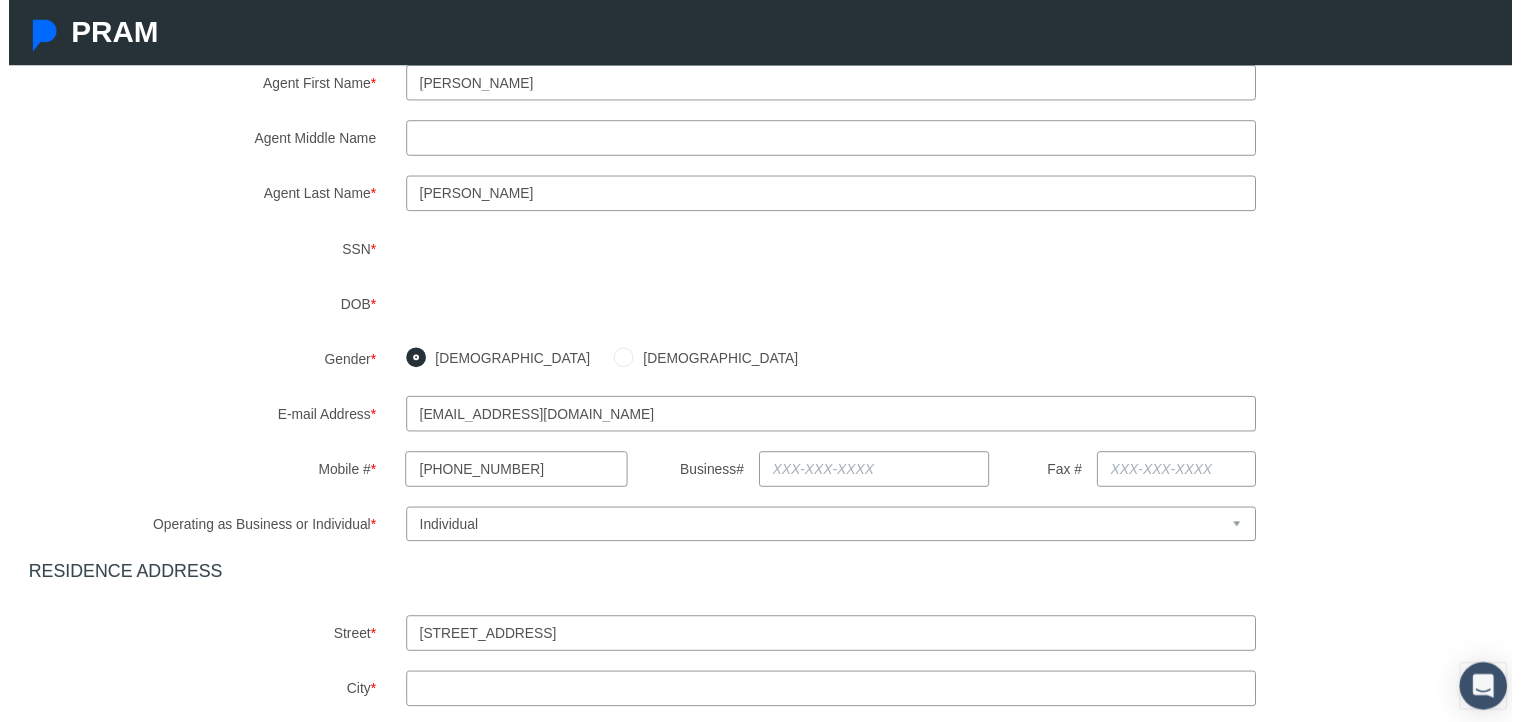 type on "Roseville" 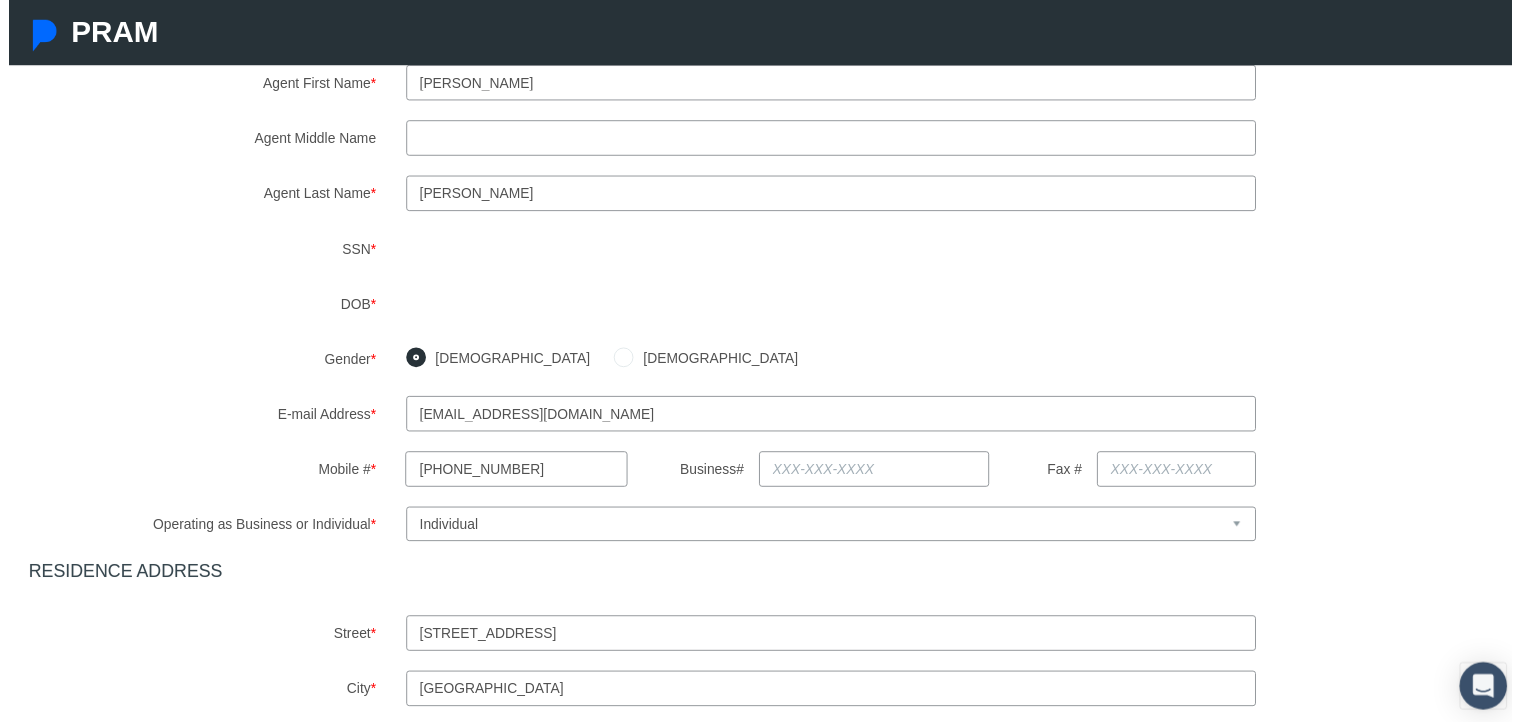 select on "CA" 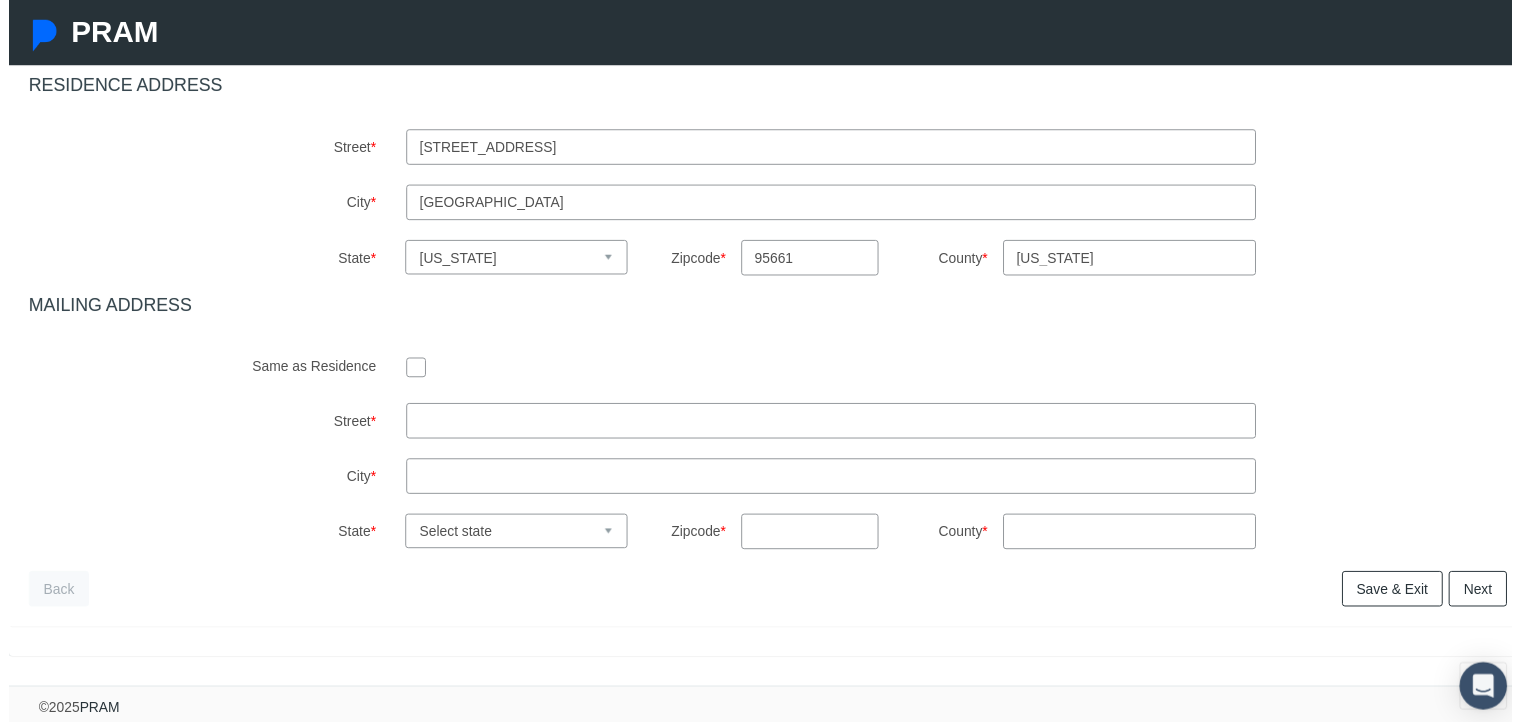 scroll, scrollTop: 788, scrollLeft: 0, axis: vertical 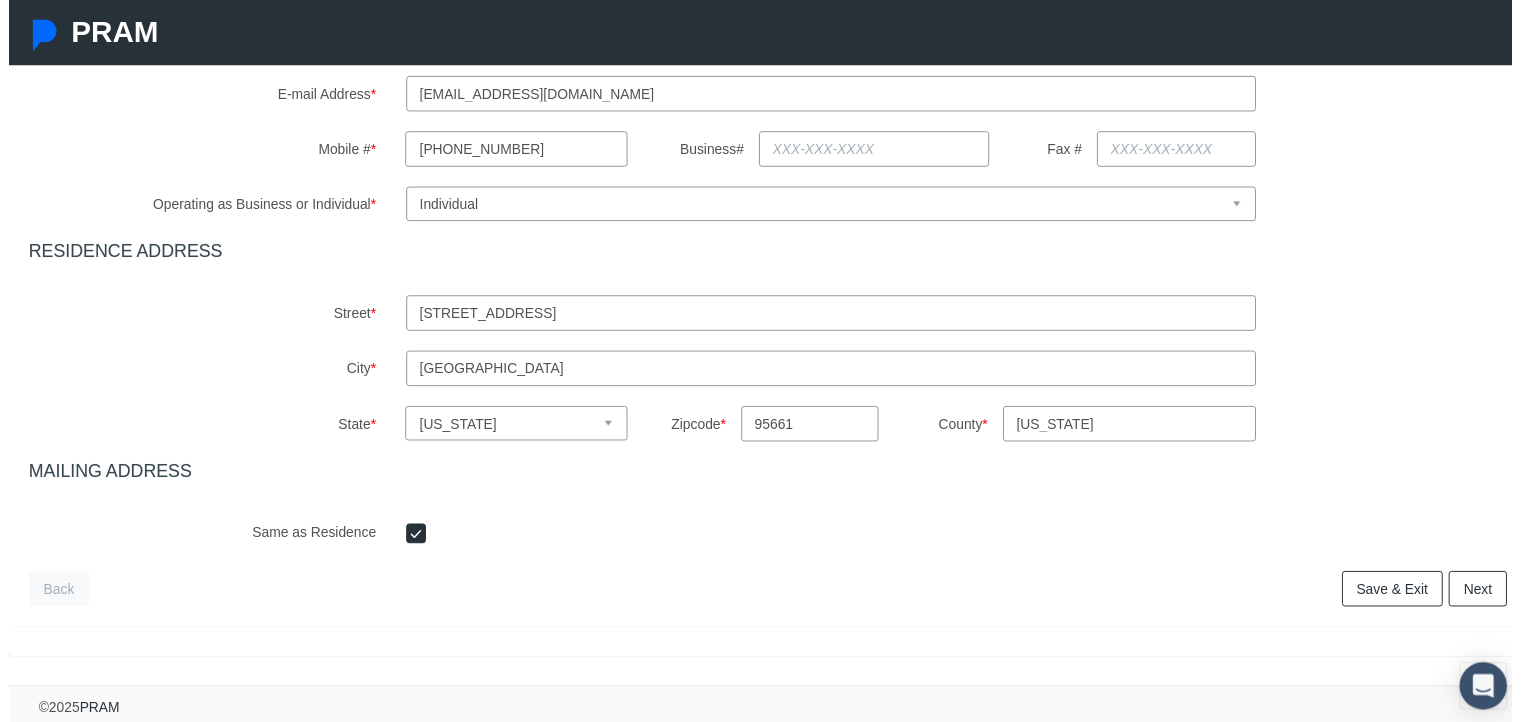 click on "Save & Exit" at bounding box center (1400, 596) 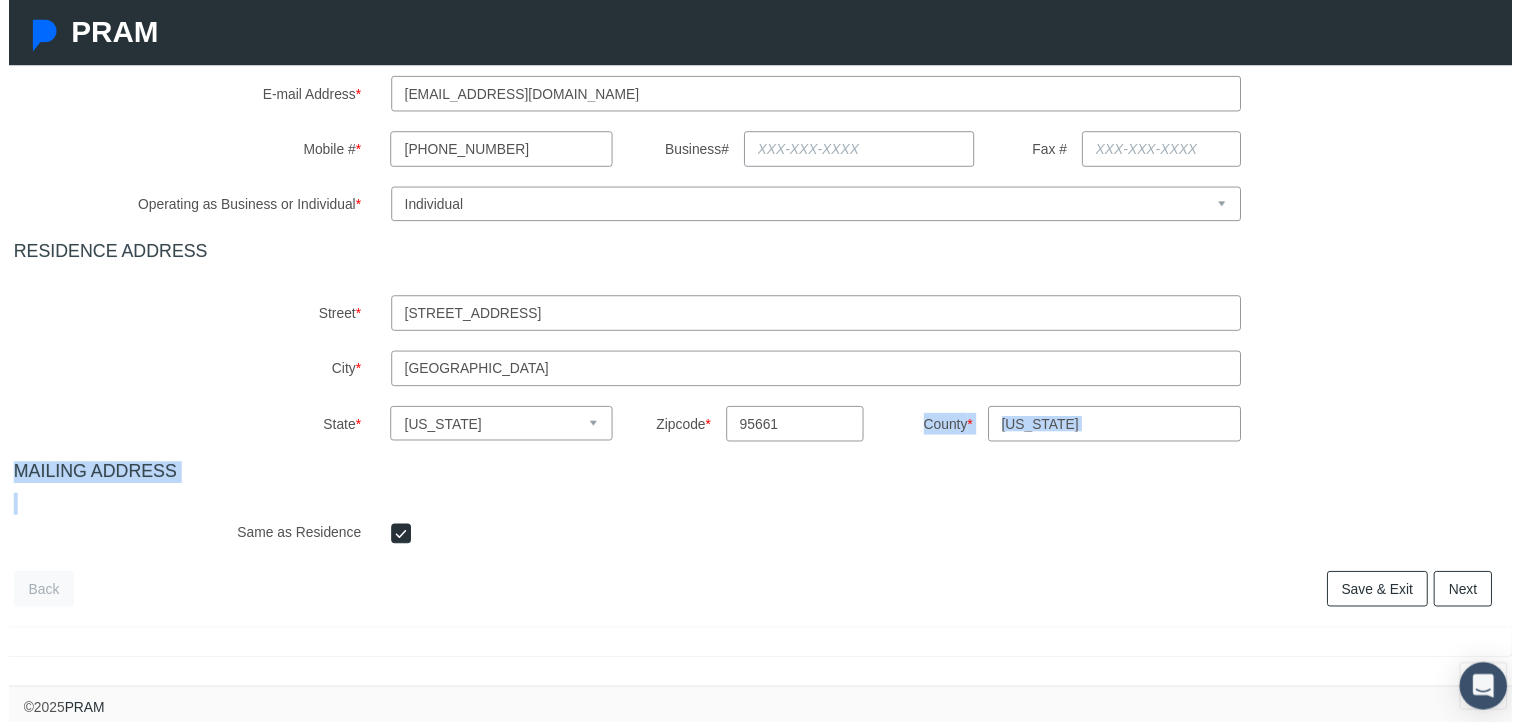 drag, startPoint x: 1520, startPoint y: 488, endPoint x: 1535, endPoint y: 385, distance: 104.0865 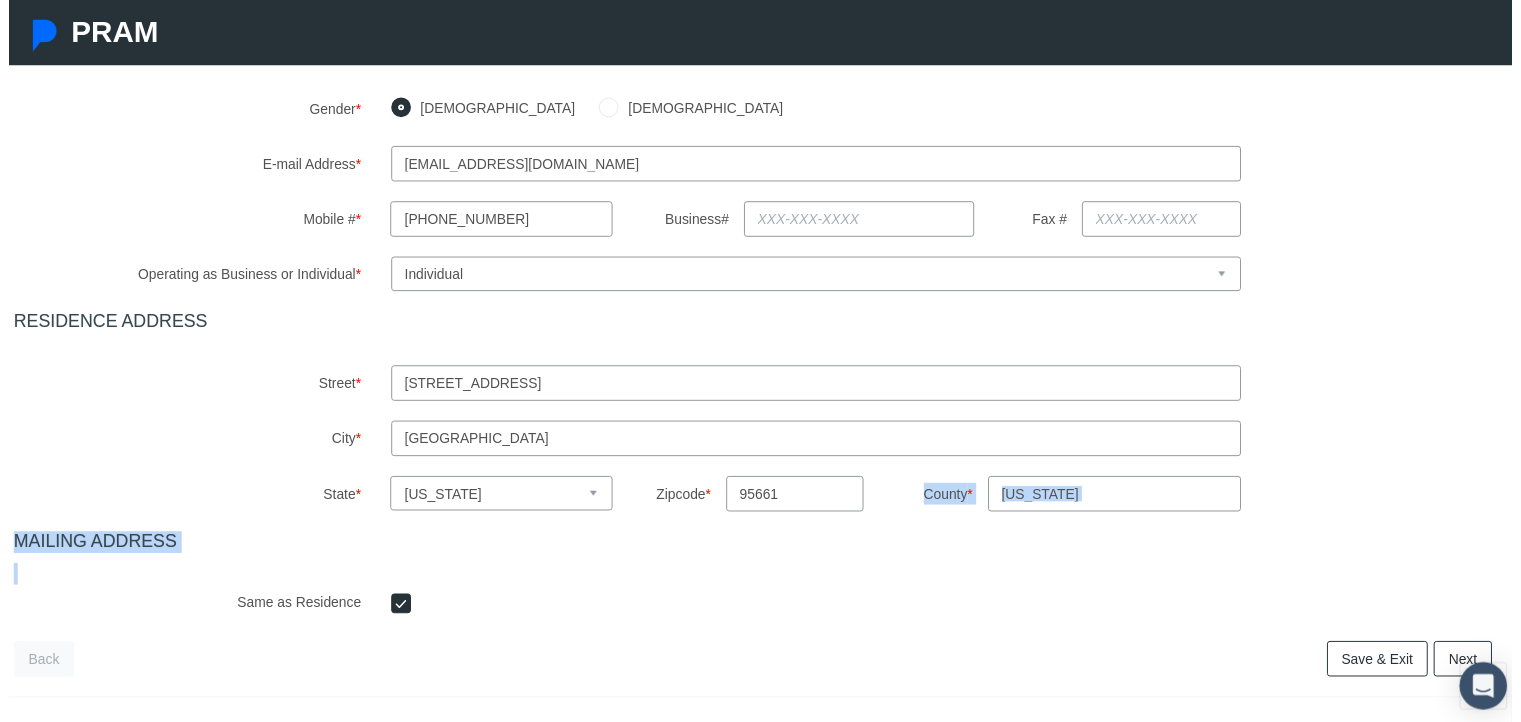 scroll, scrollTop: 620, scrollLeft: 15, axis: both 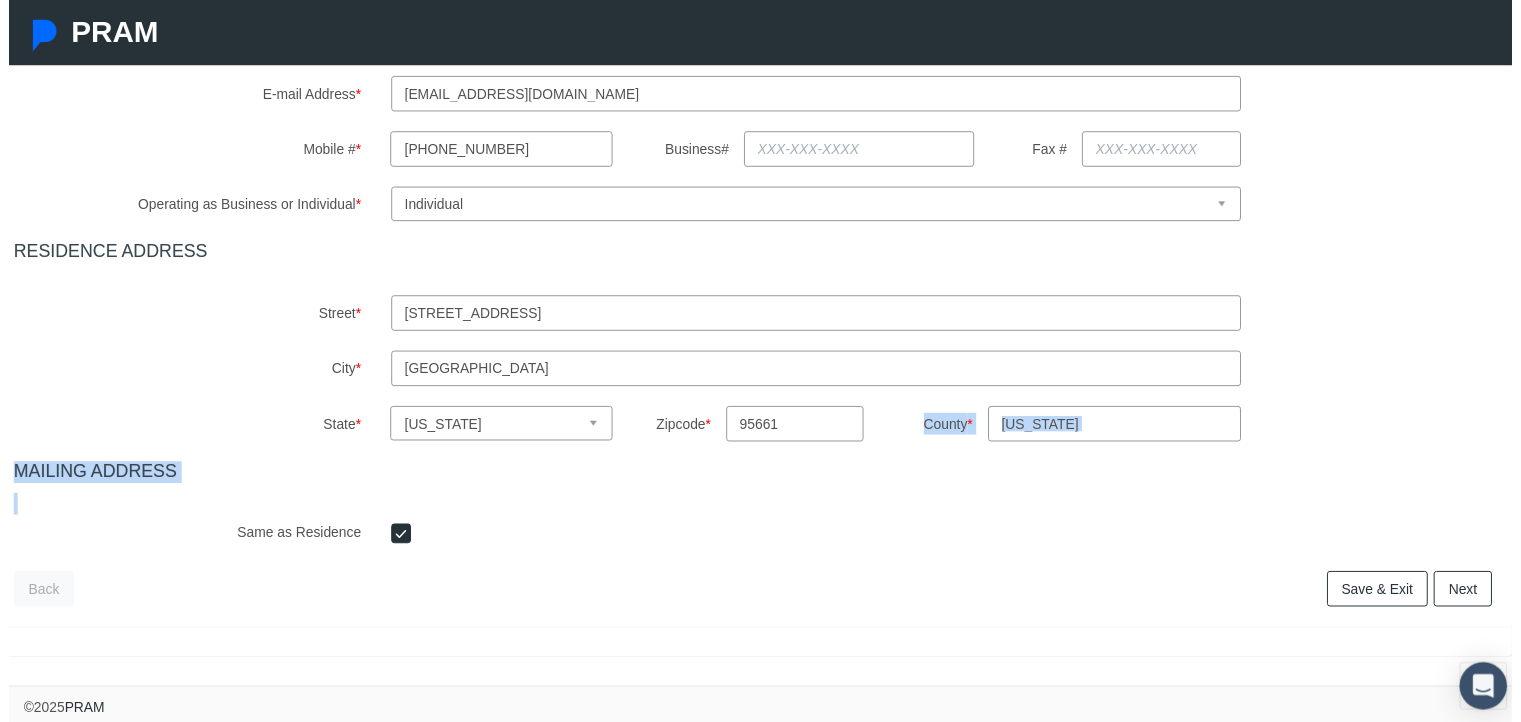 click on "Save & Exit" at bounding box center [1385, 596] 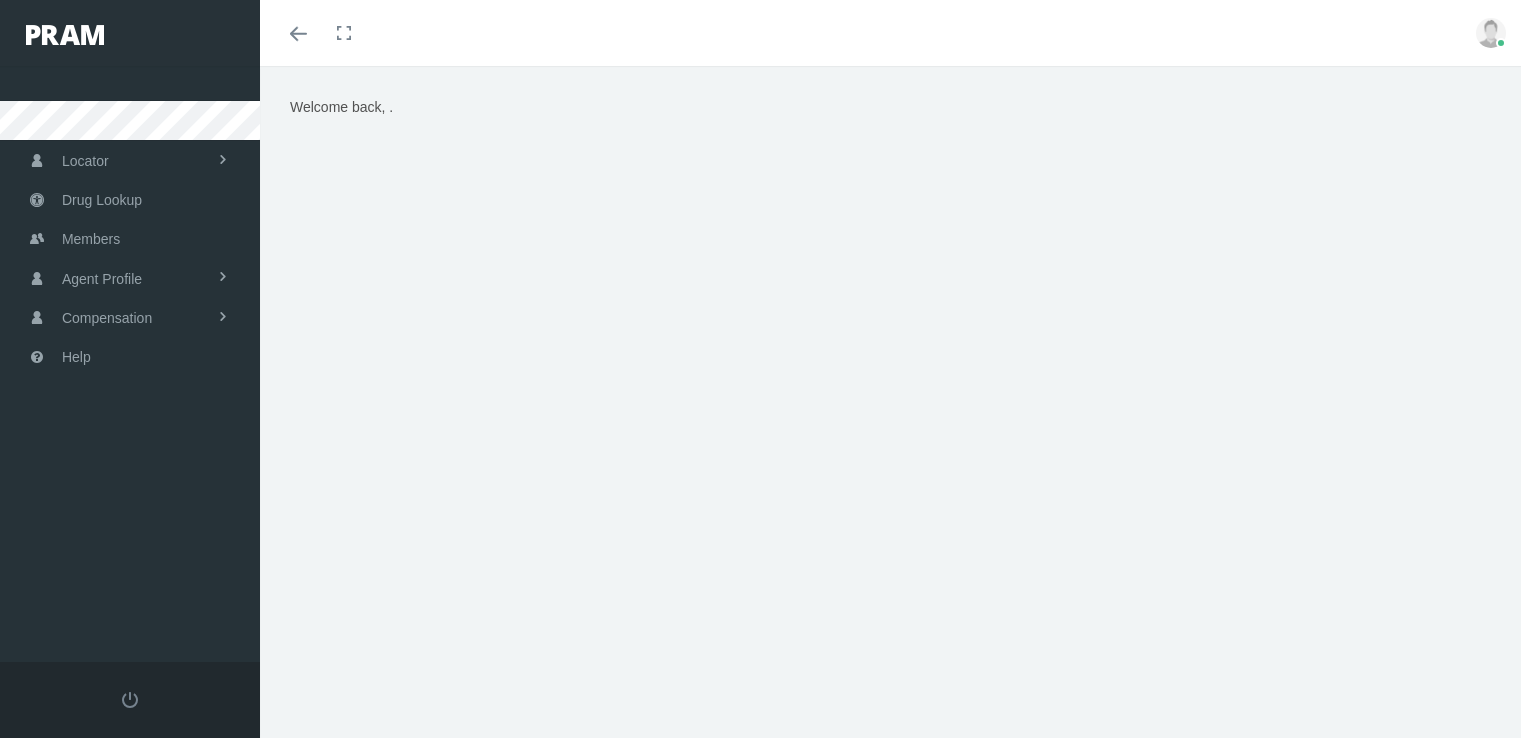 scroll, scrollTop: 0, scrollLeft: 0, axis: both 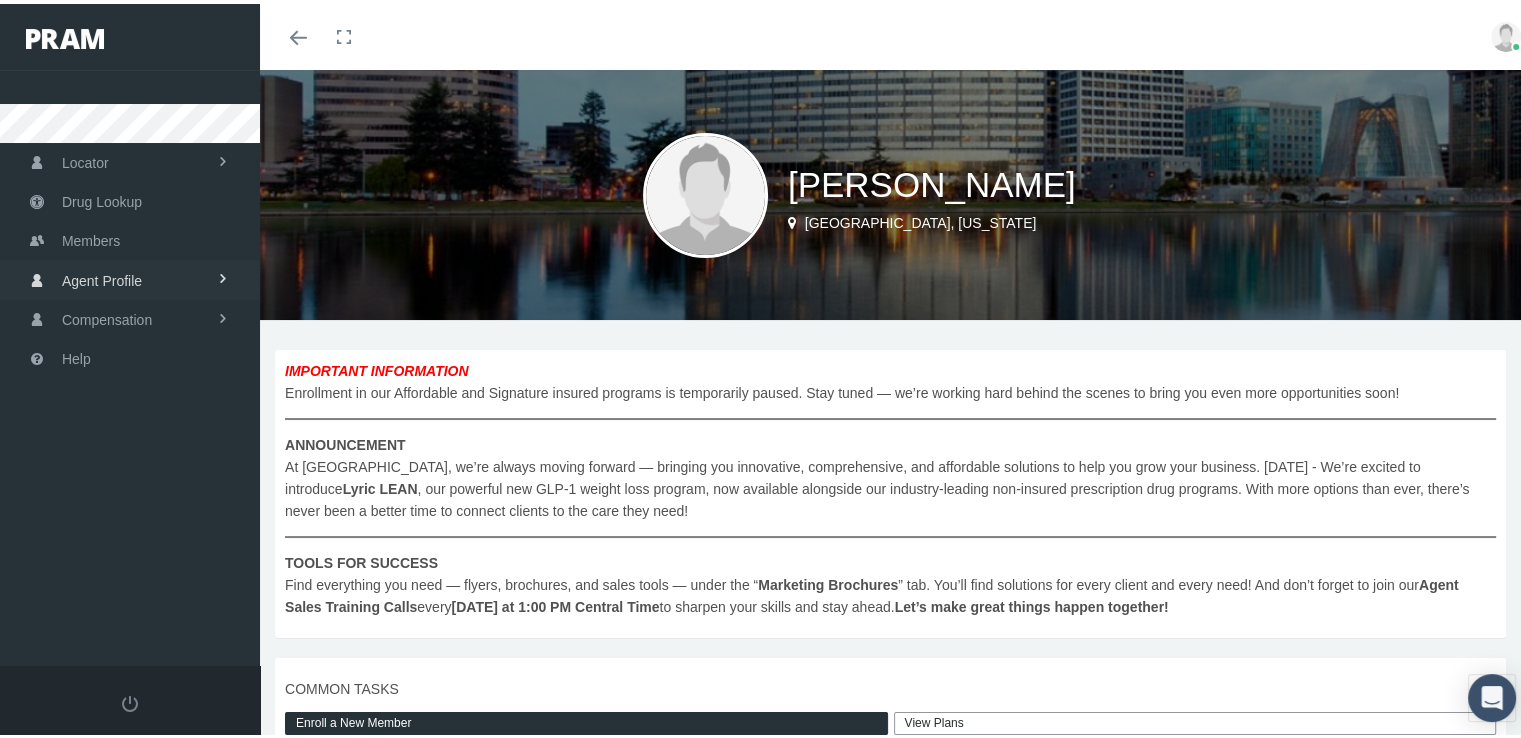 click on "Agent Profile" at bounding box center (102, 277) 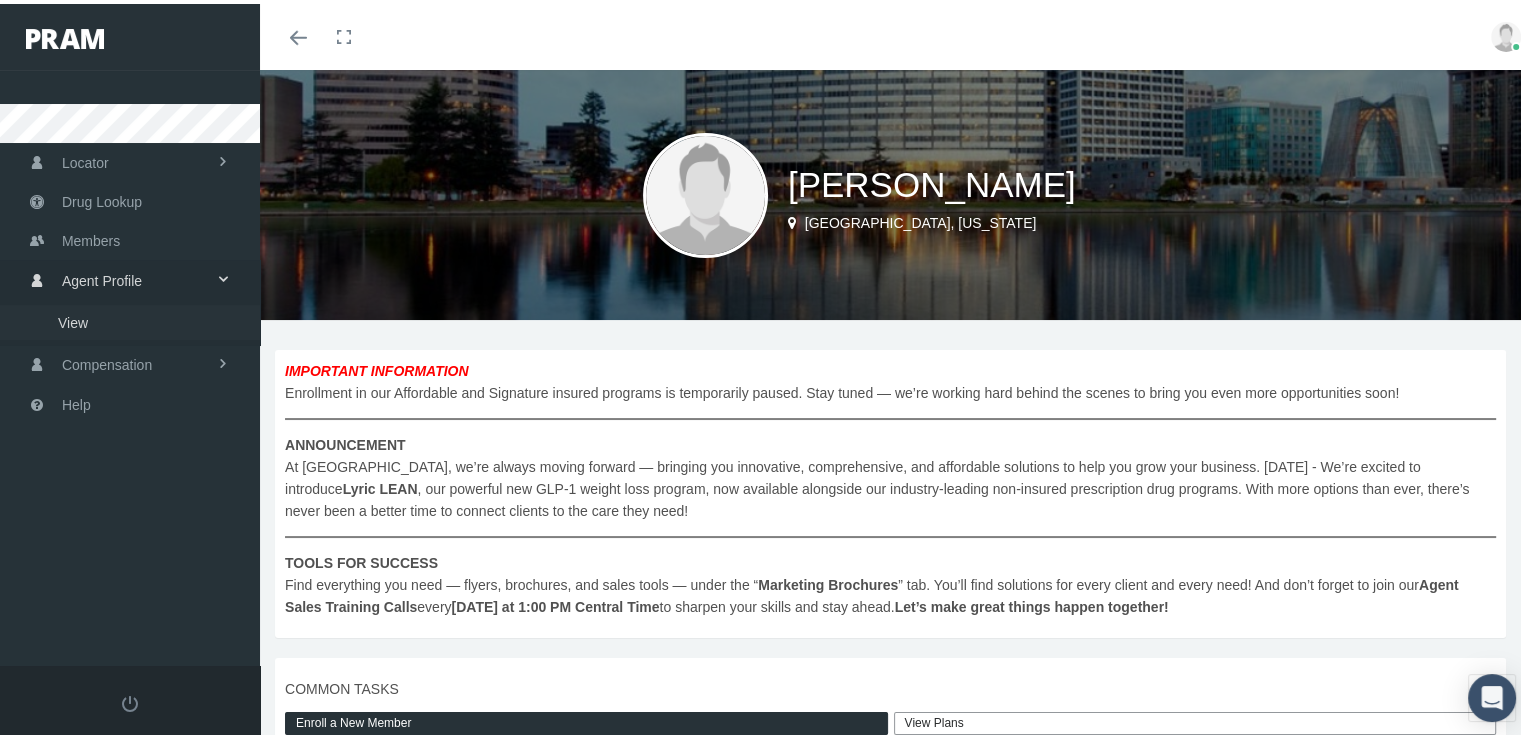 click on "View" at bounding box center [73, 319] 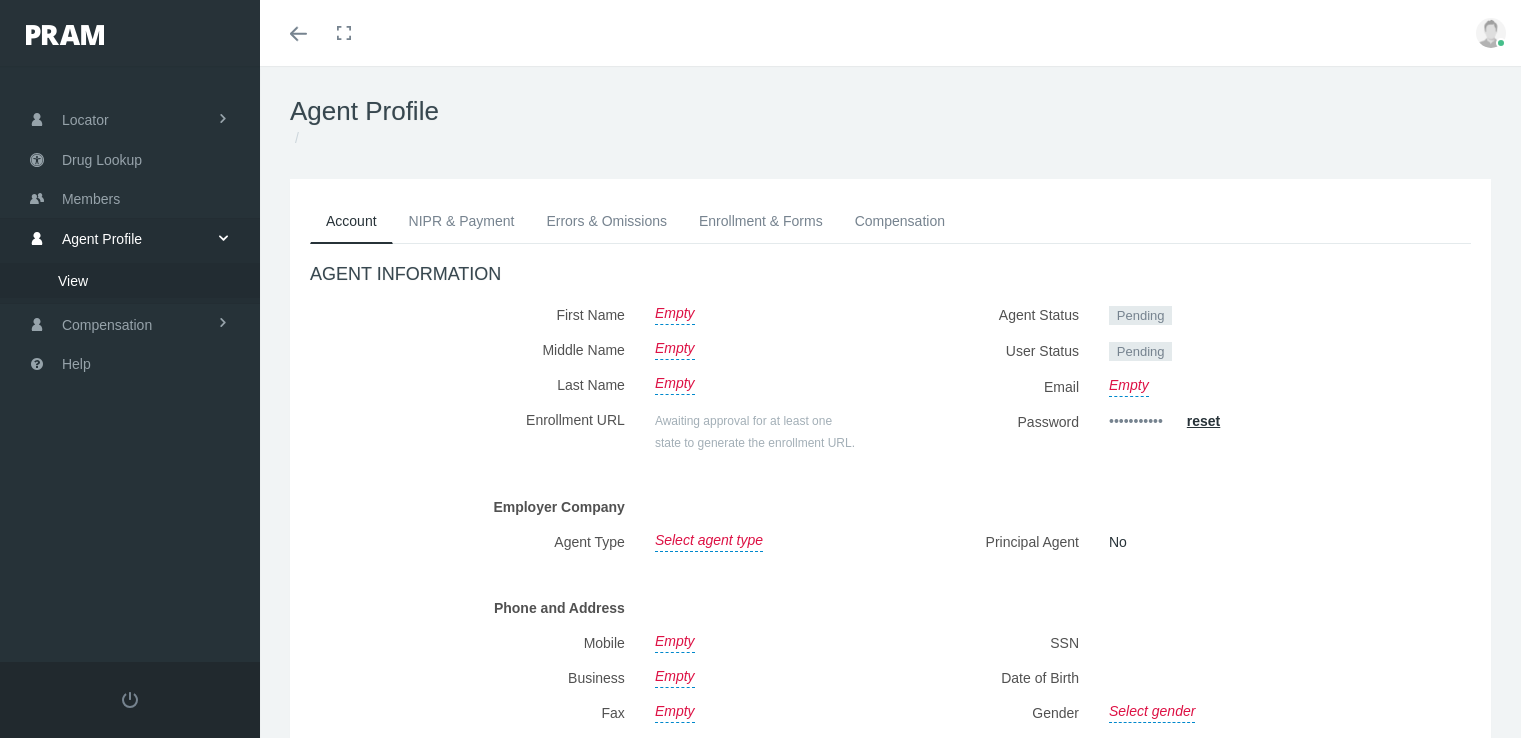 scroll, scrollTop: 0, scrollLeft: 0, axis: both 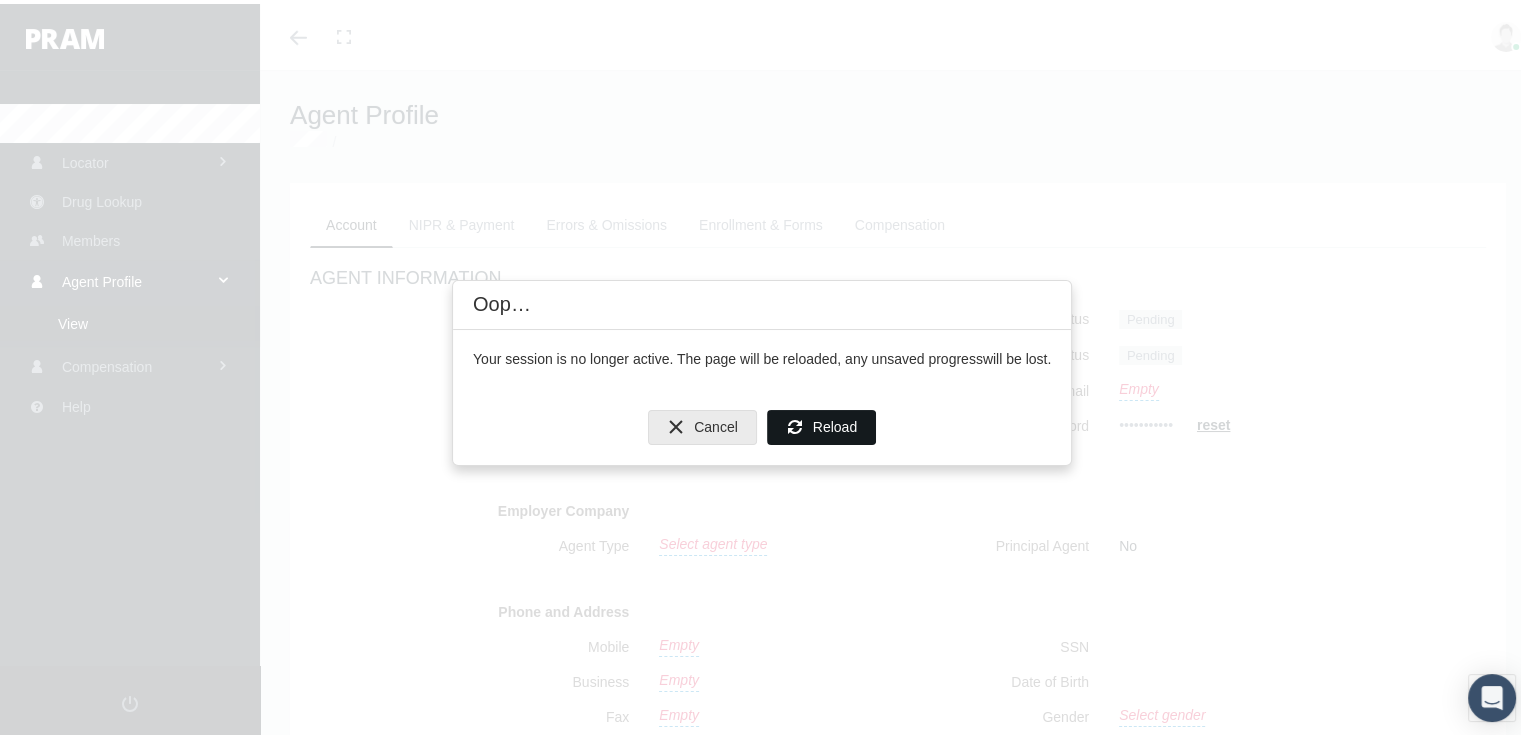 click on "Reload" at bounding box center [821, 423] 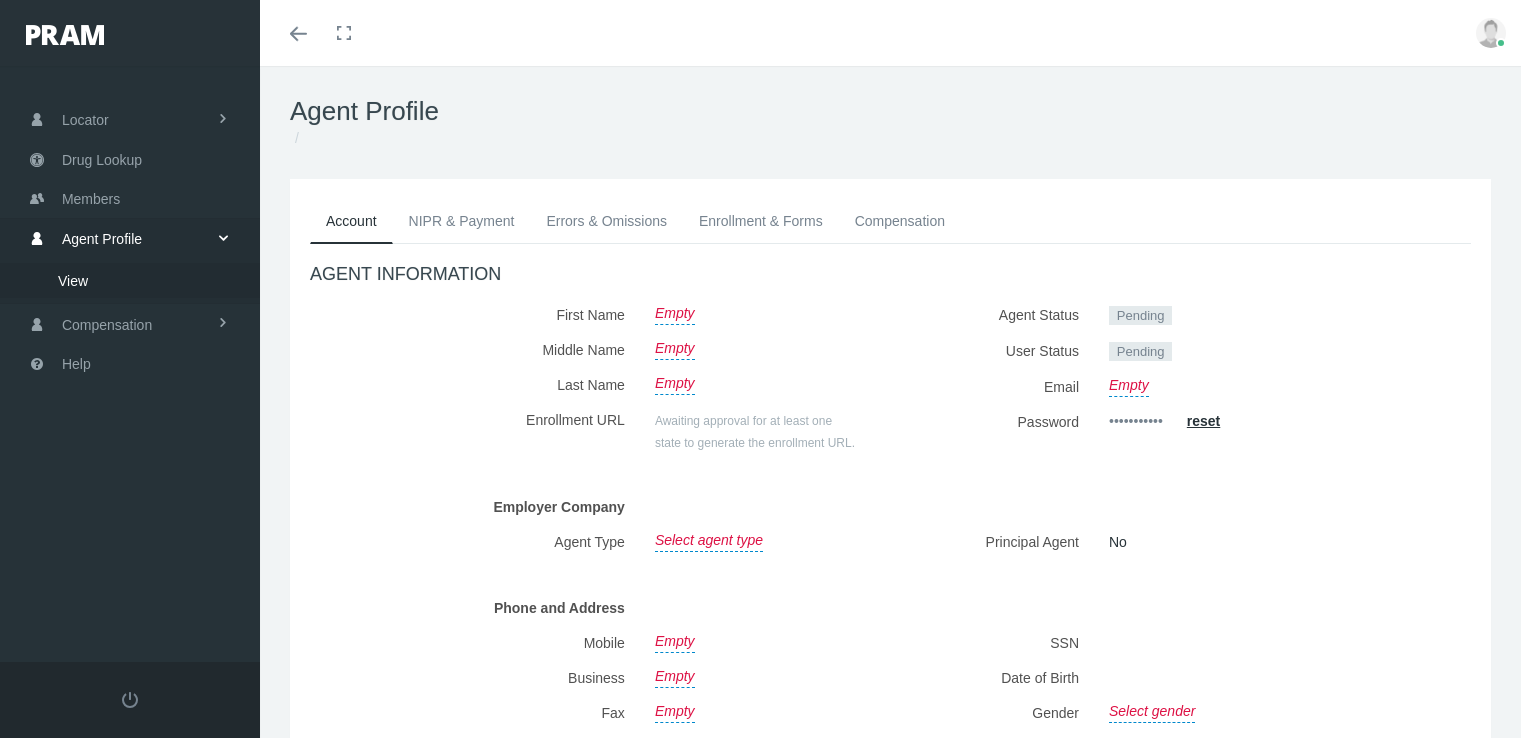 scroll, scrollTop: 0, scrollLeft: 0, axis: both 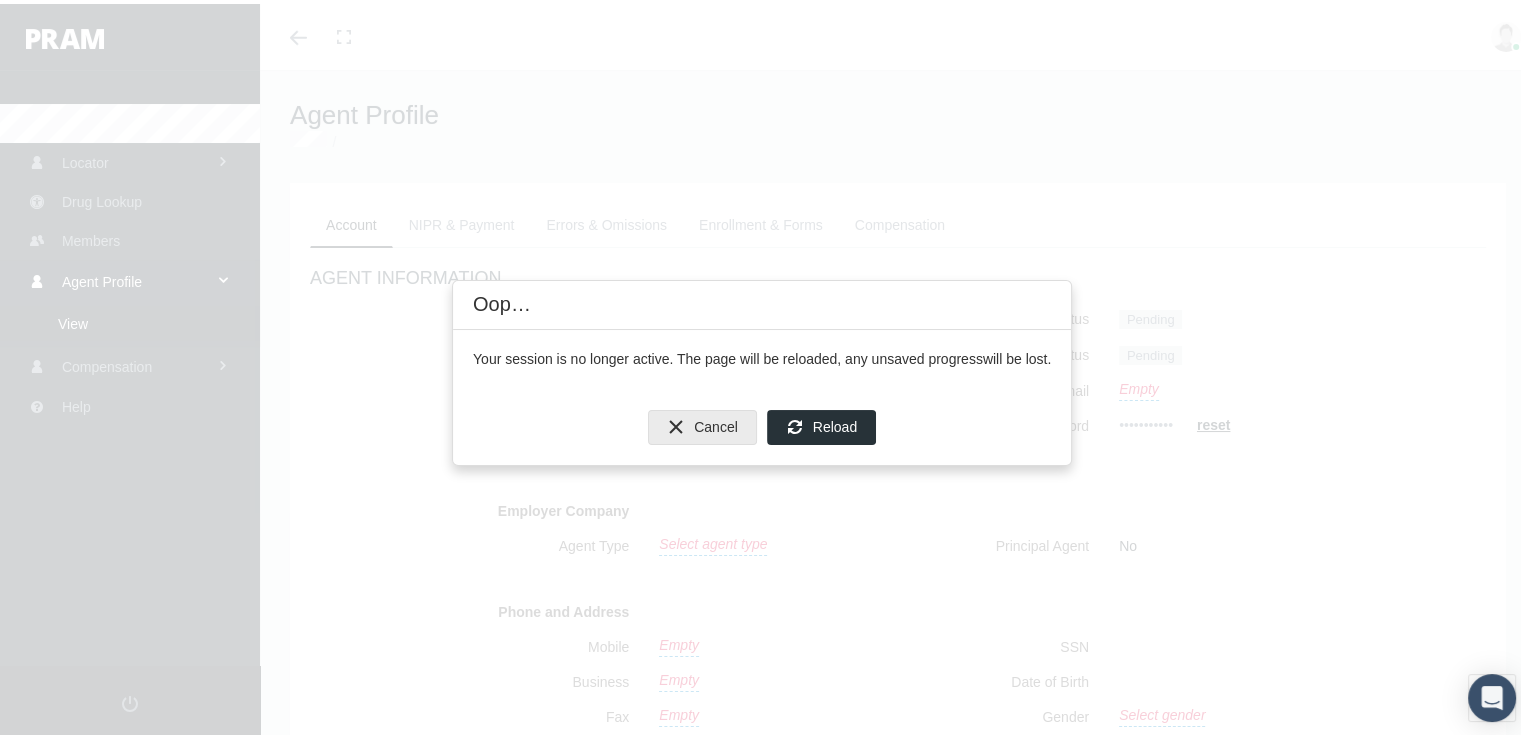 click on "Cancel" at bounding box center (716, 423) 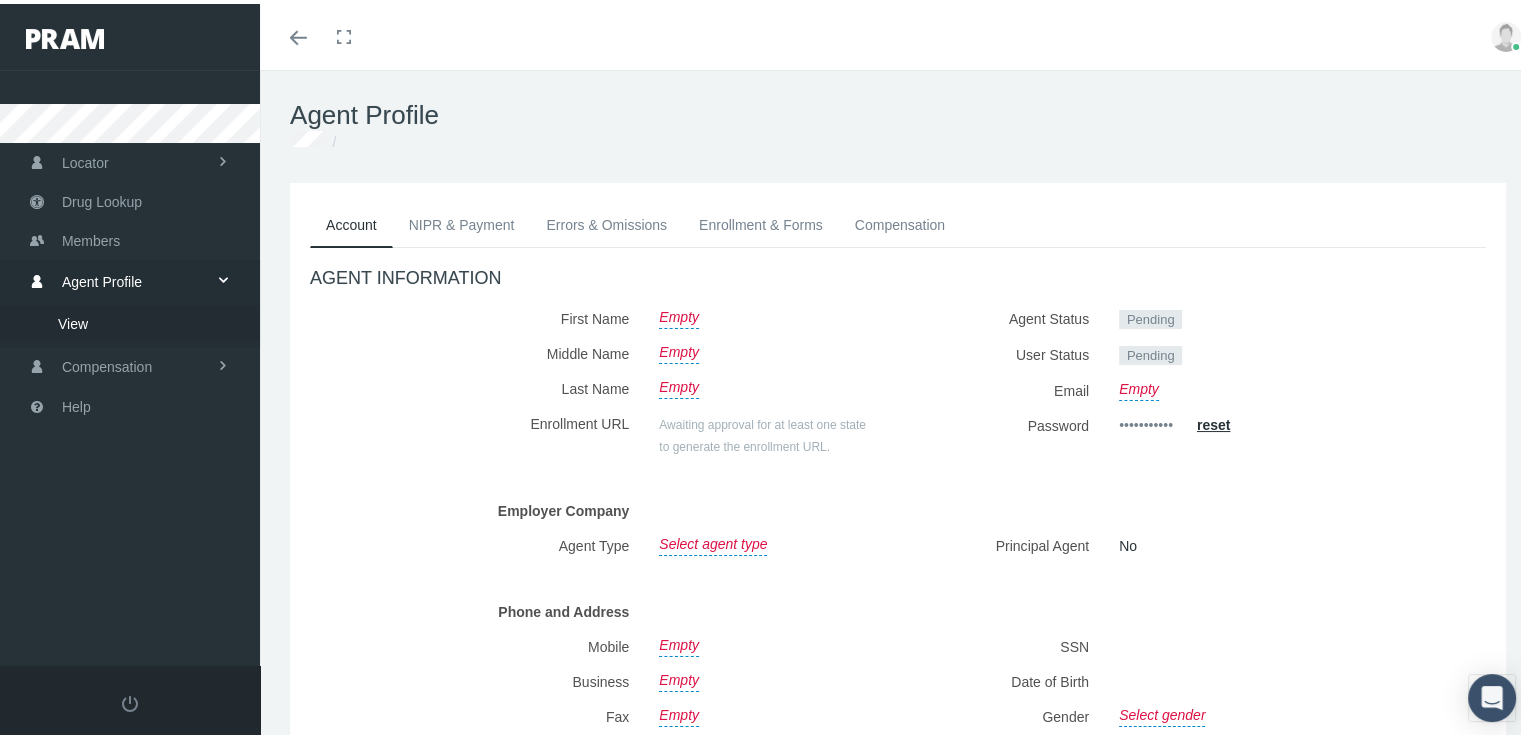 click on "Empty" at bounding box center (763, 314) 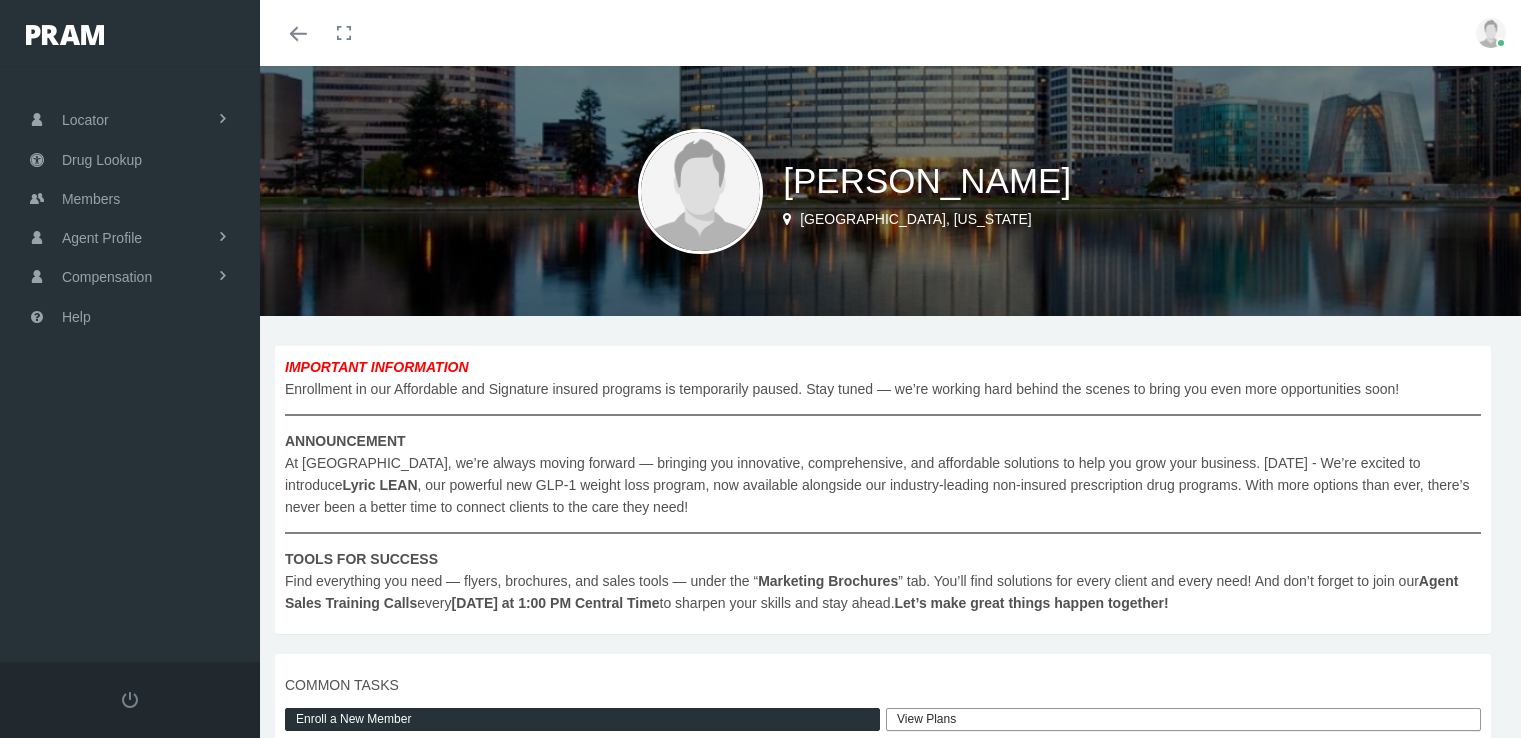 scroll, scrollTop: 0, scrollLeft: 0, axis: both 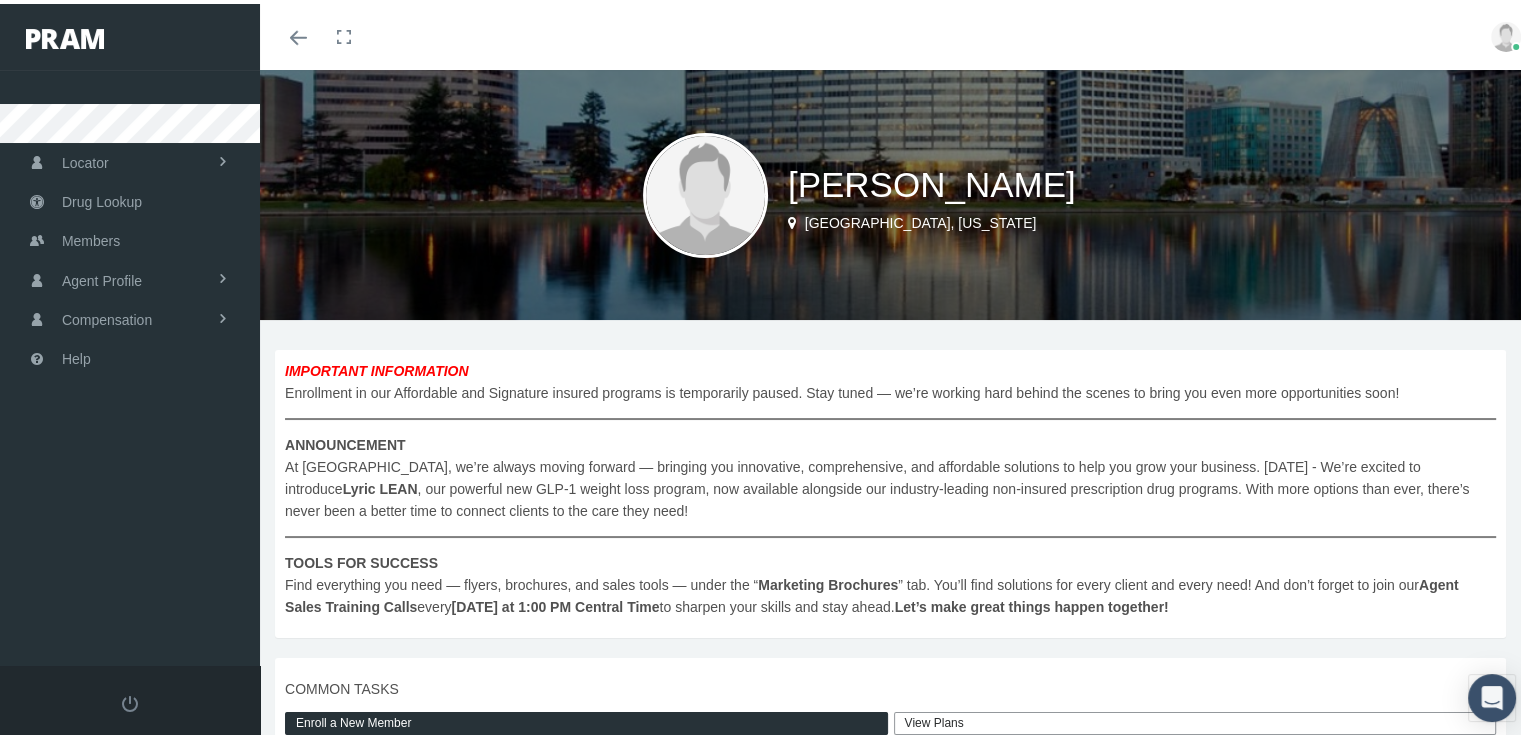 click at bounding box center [1506, 33] 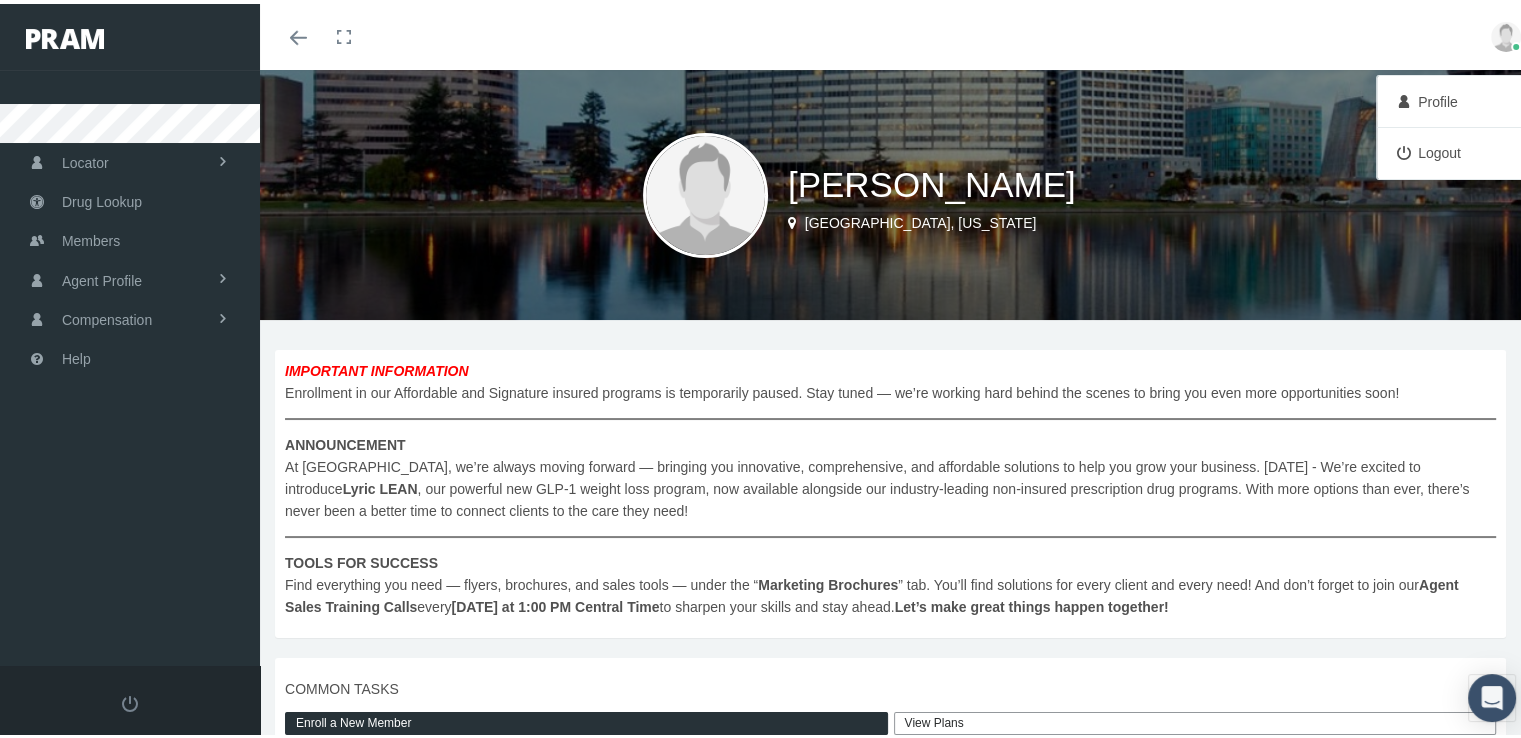 click on "Profile" at bounding box center (1456, 98) 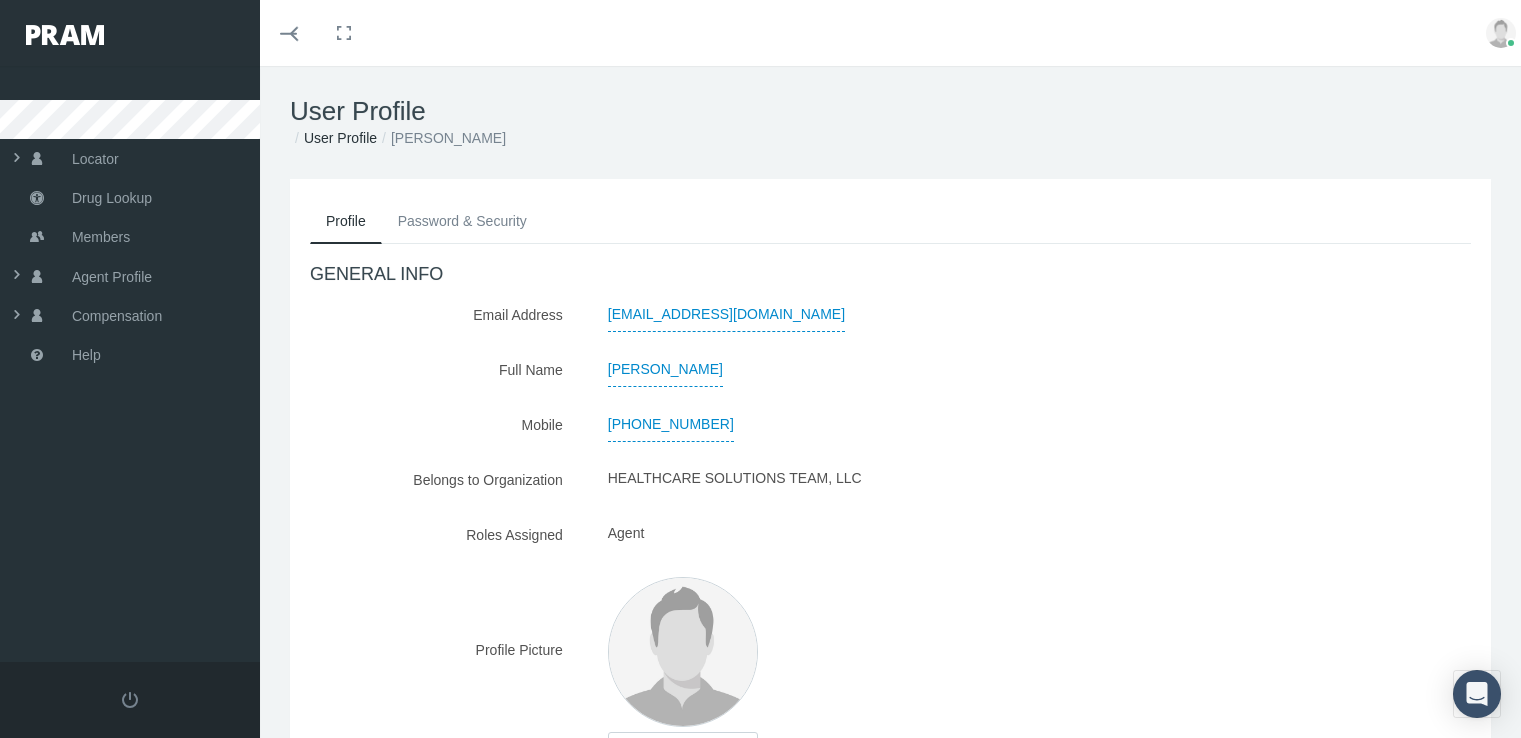 scroll, scrollTop: 0, scrollLeft: 0, axis: both 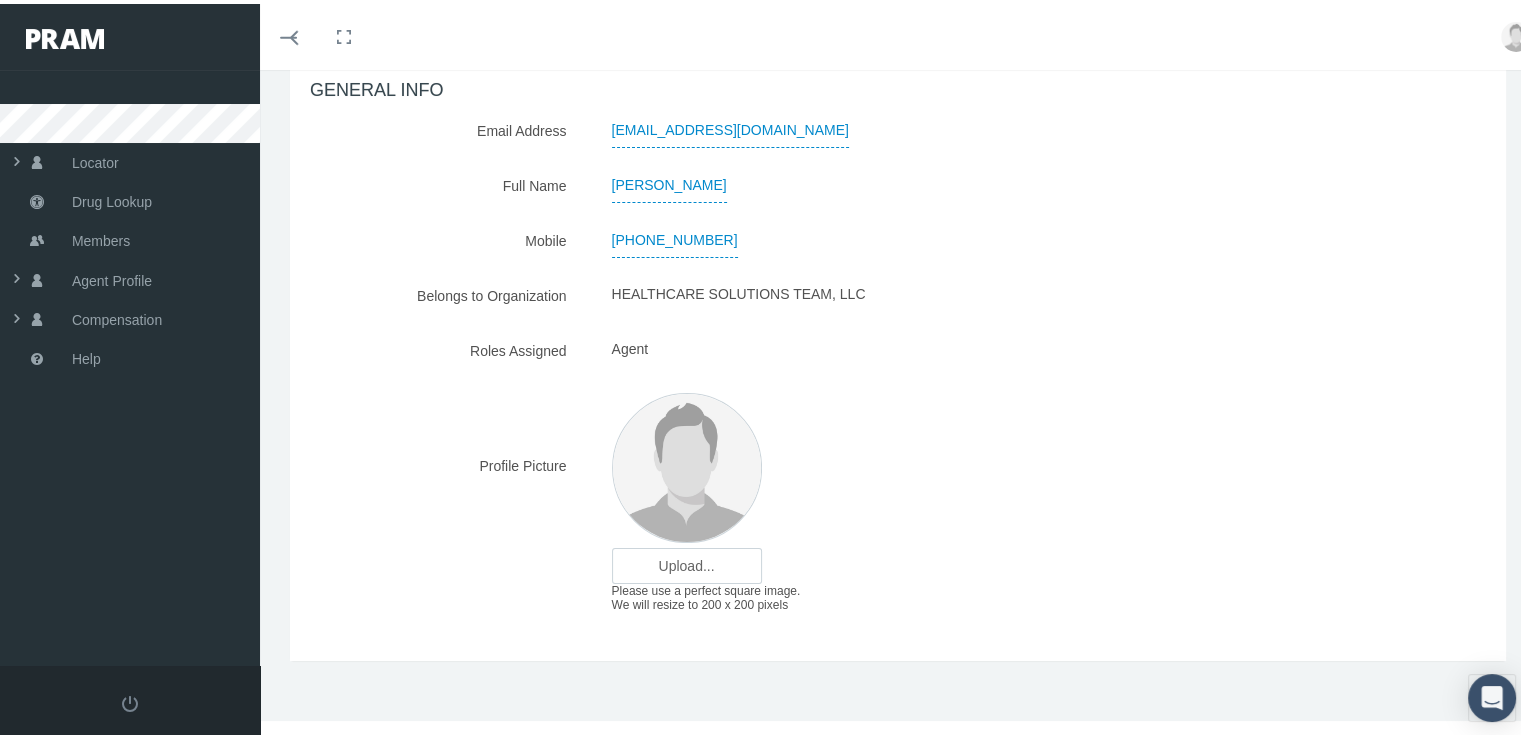 click on "Profile Picture
Upload...
Upload...
Please use a perfect square image." at bounding box center (898, 500) 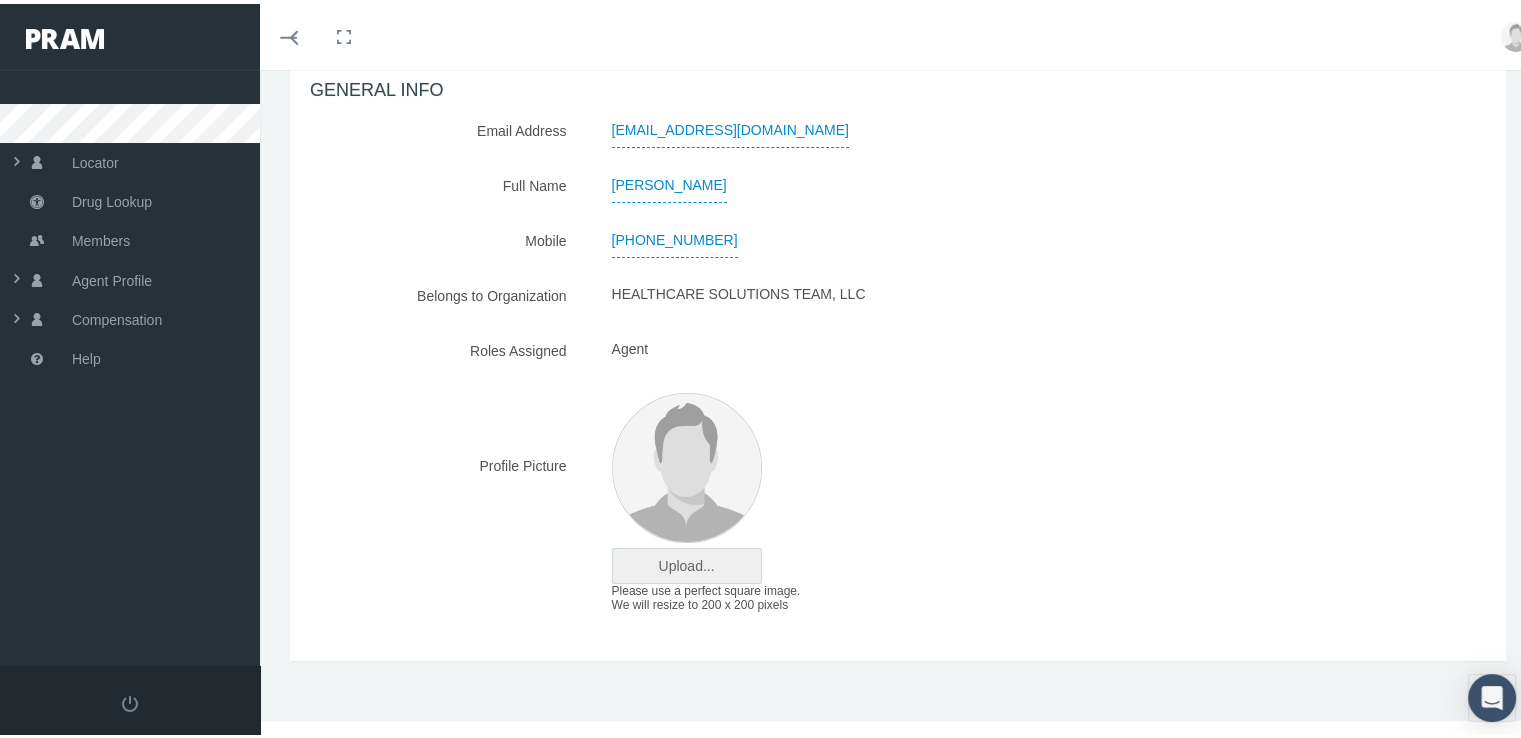 click at bounding box center [687, 562] 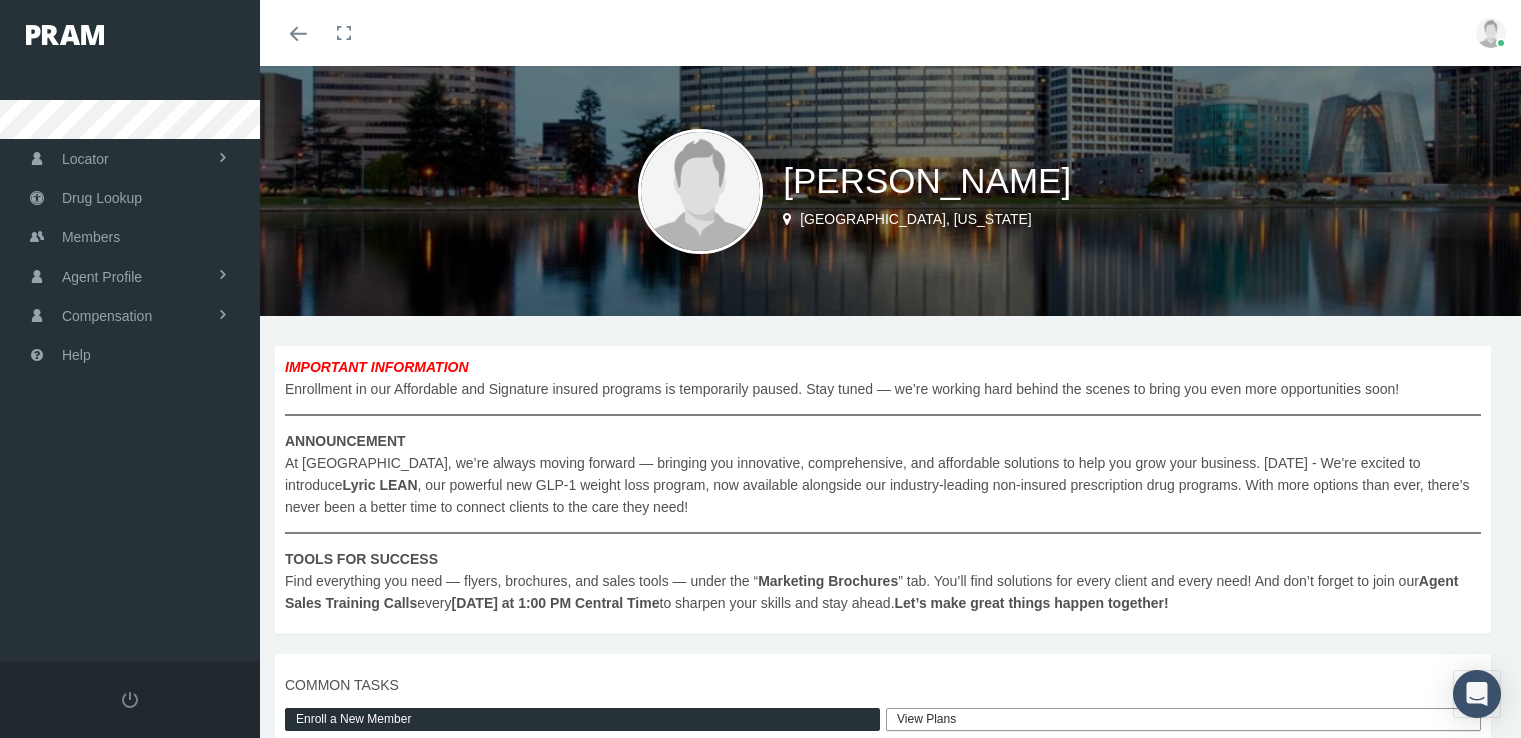 scroll, scrollTop: 0, scrollLeft: 0, axis: both 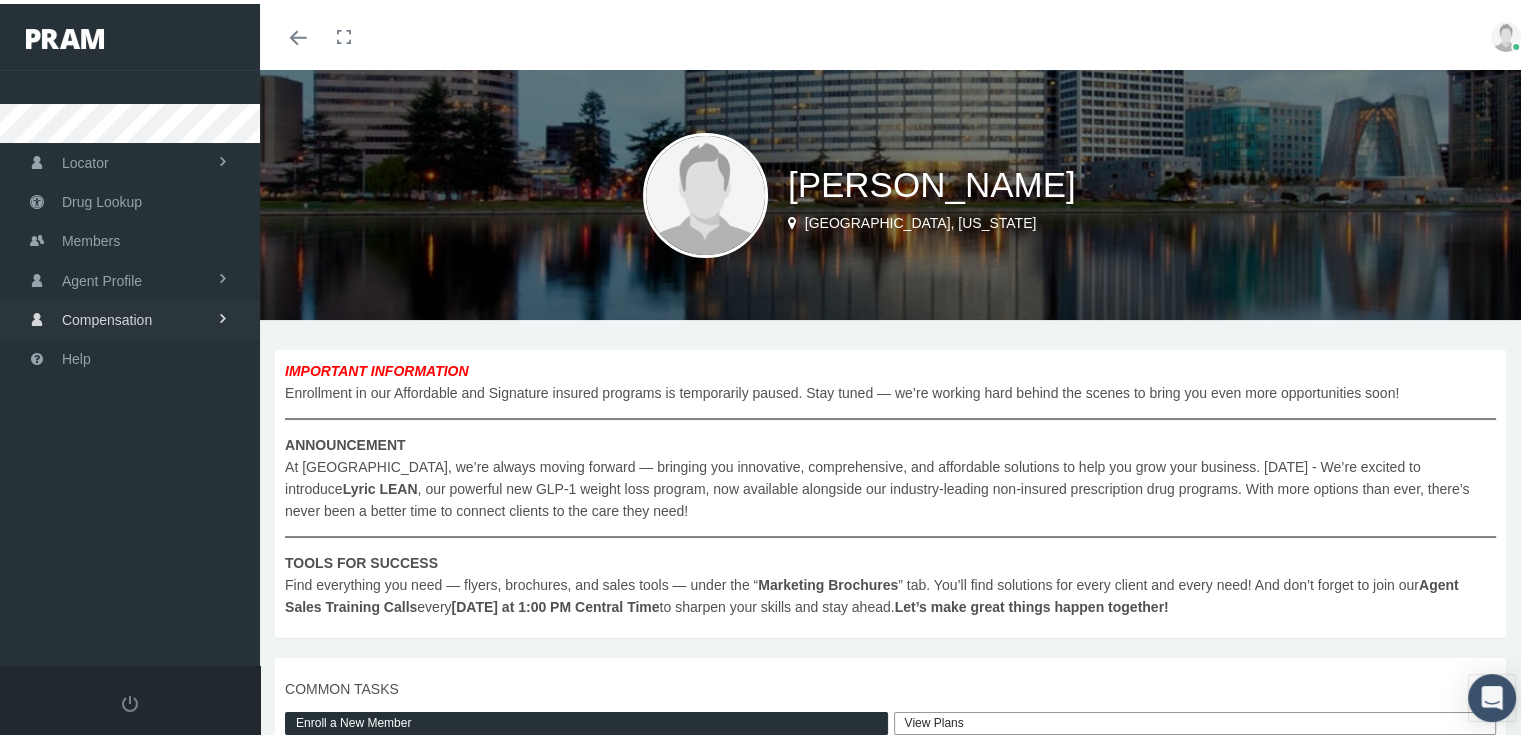 click on "Compensation" at bounding box center [130, 315] 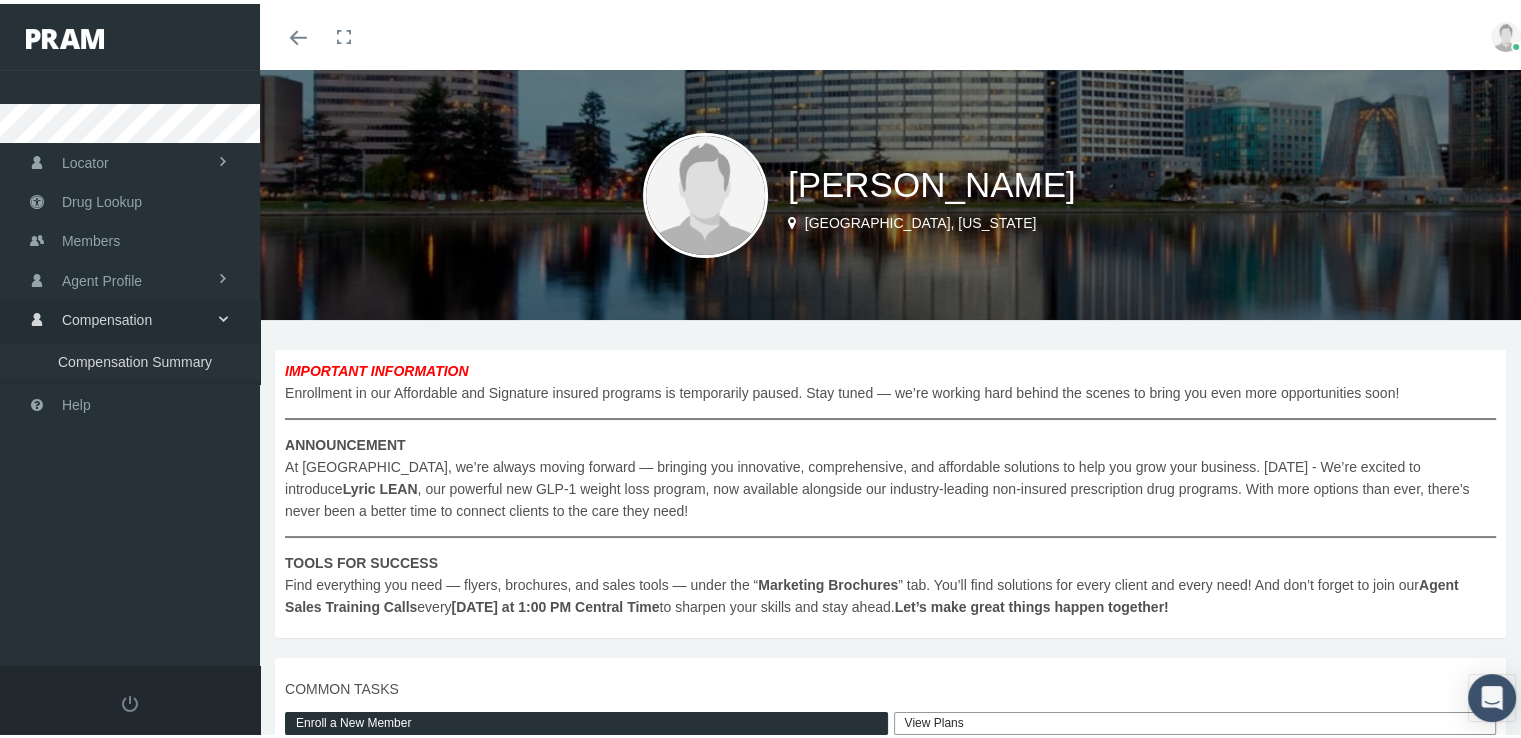 click on "Compensation Summary" at bounding box center (135, 358) 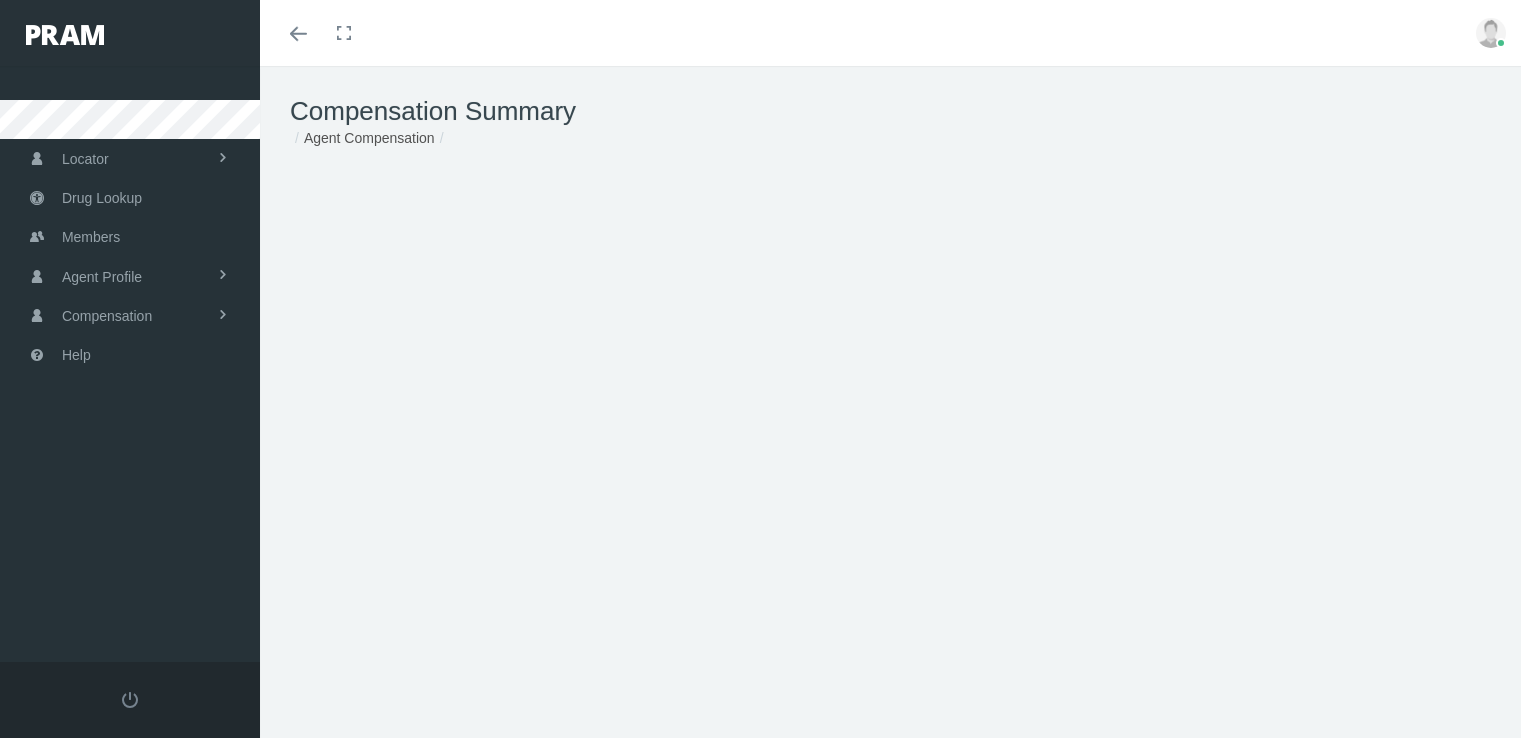 scroll, scrollTop: 0, scrollLeft: 0, axis: both 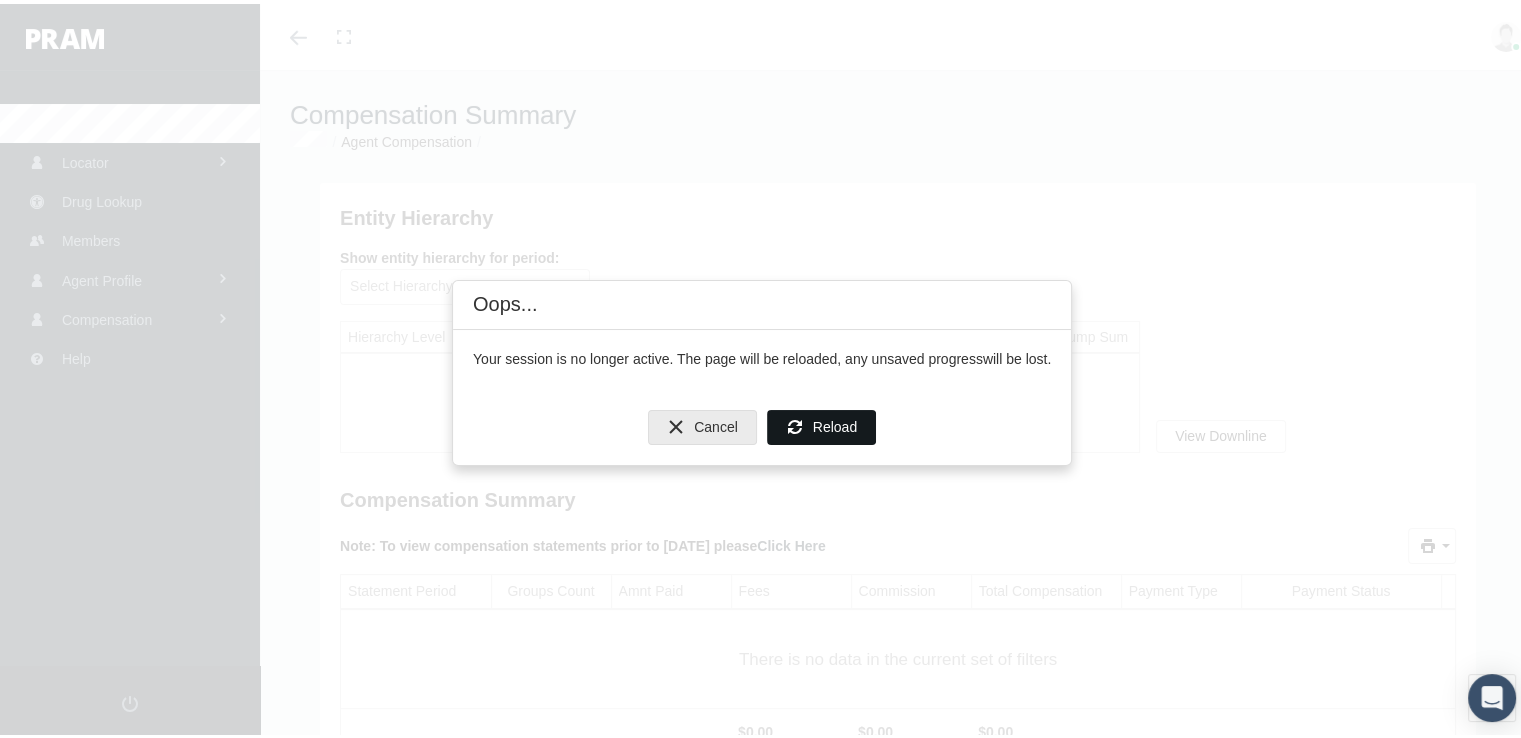 click on "Reload" at bounding box center [835, 423] 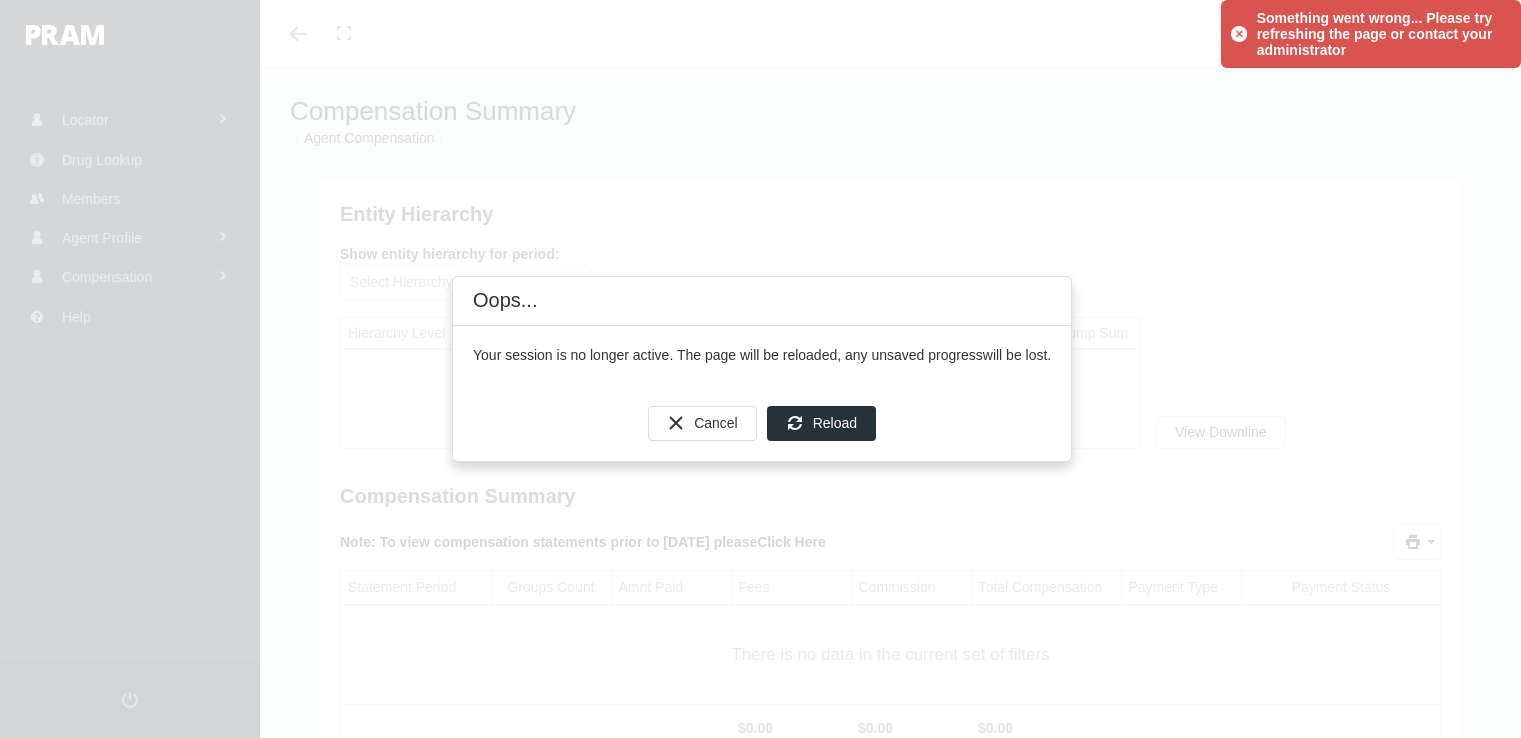scroll, scrollTop: 0, scrollLeft: 0, axis: both 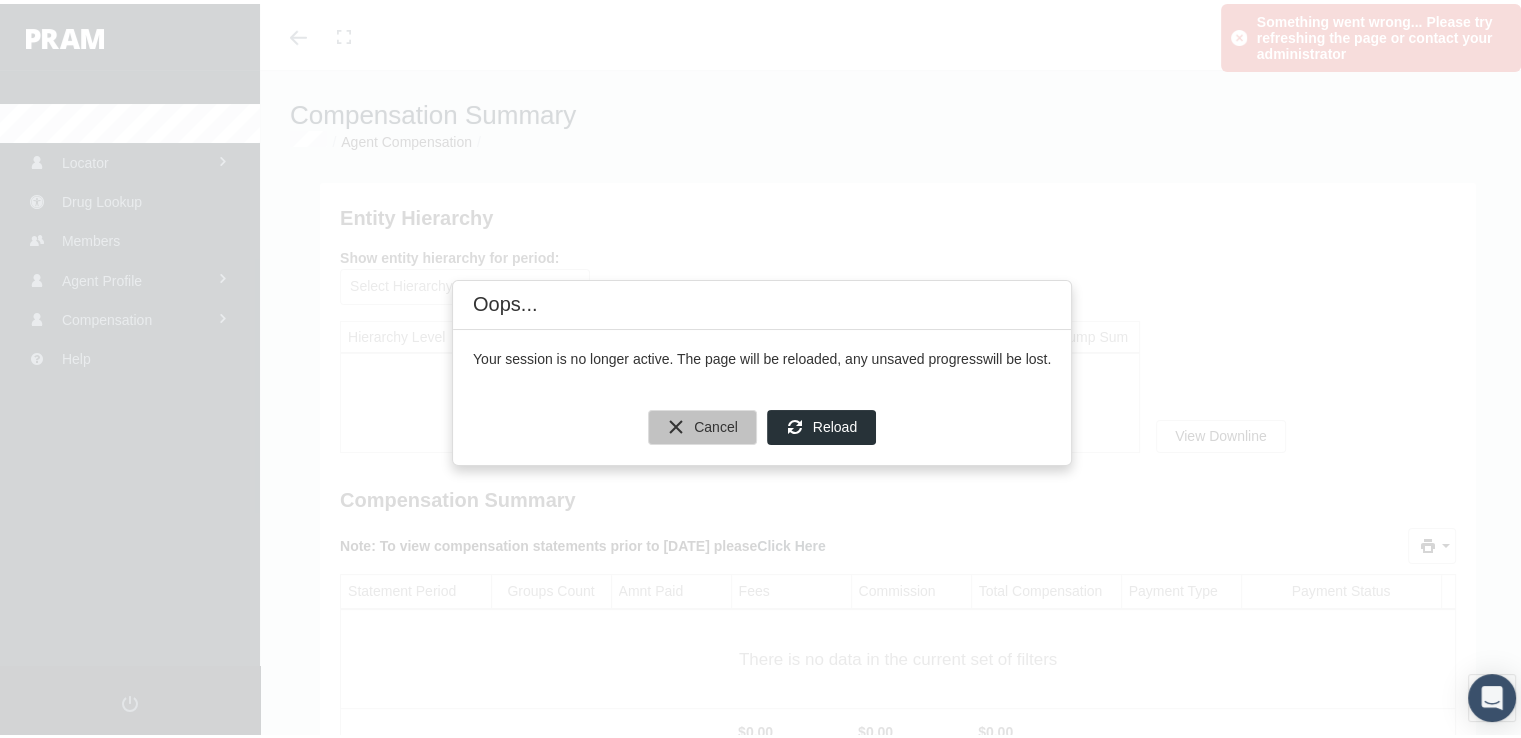 click on "Cancel" at bounding box center (702, 423) 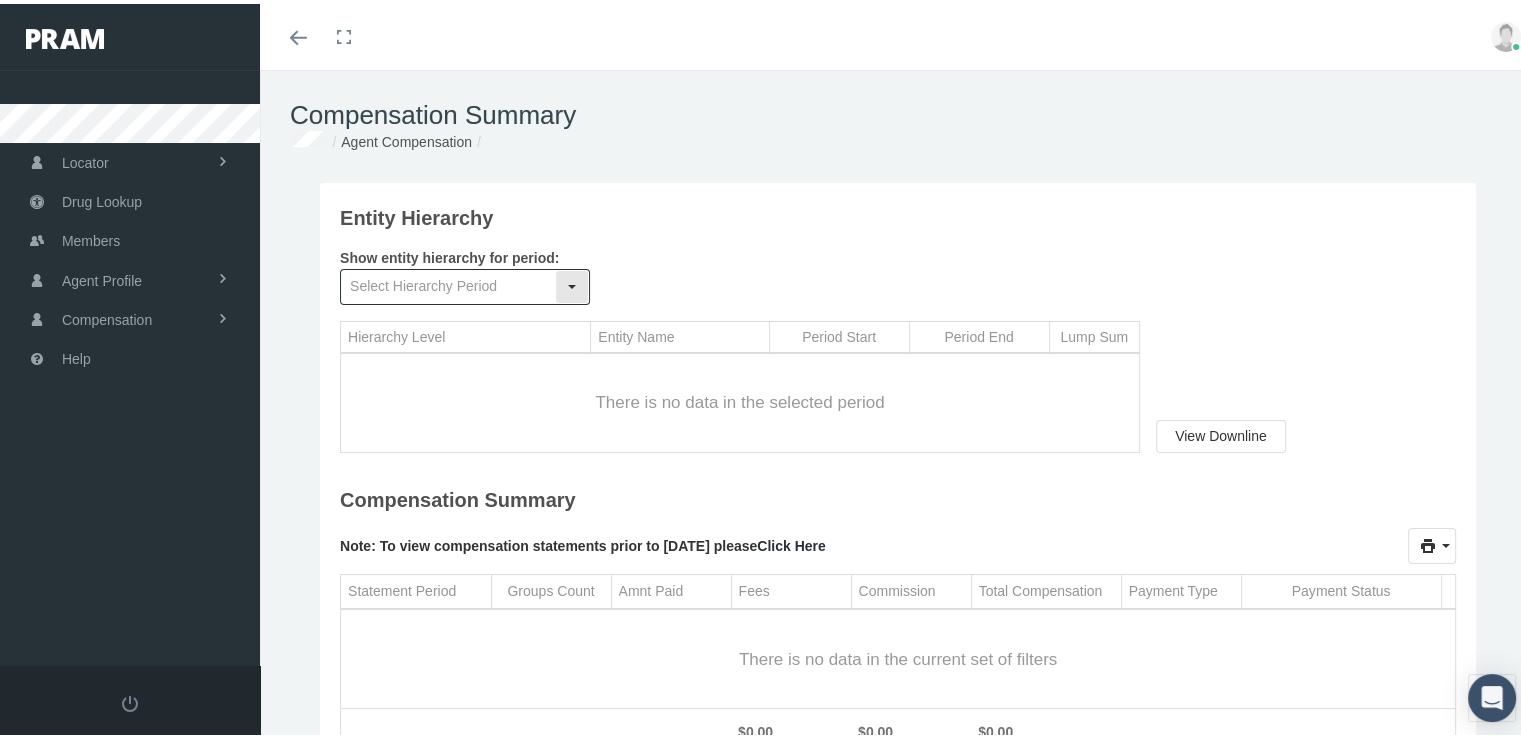 click 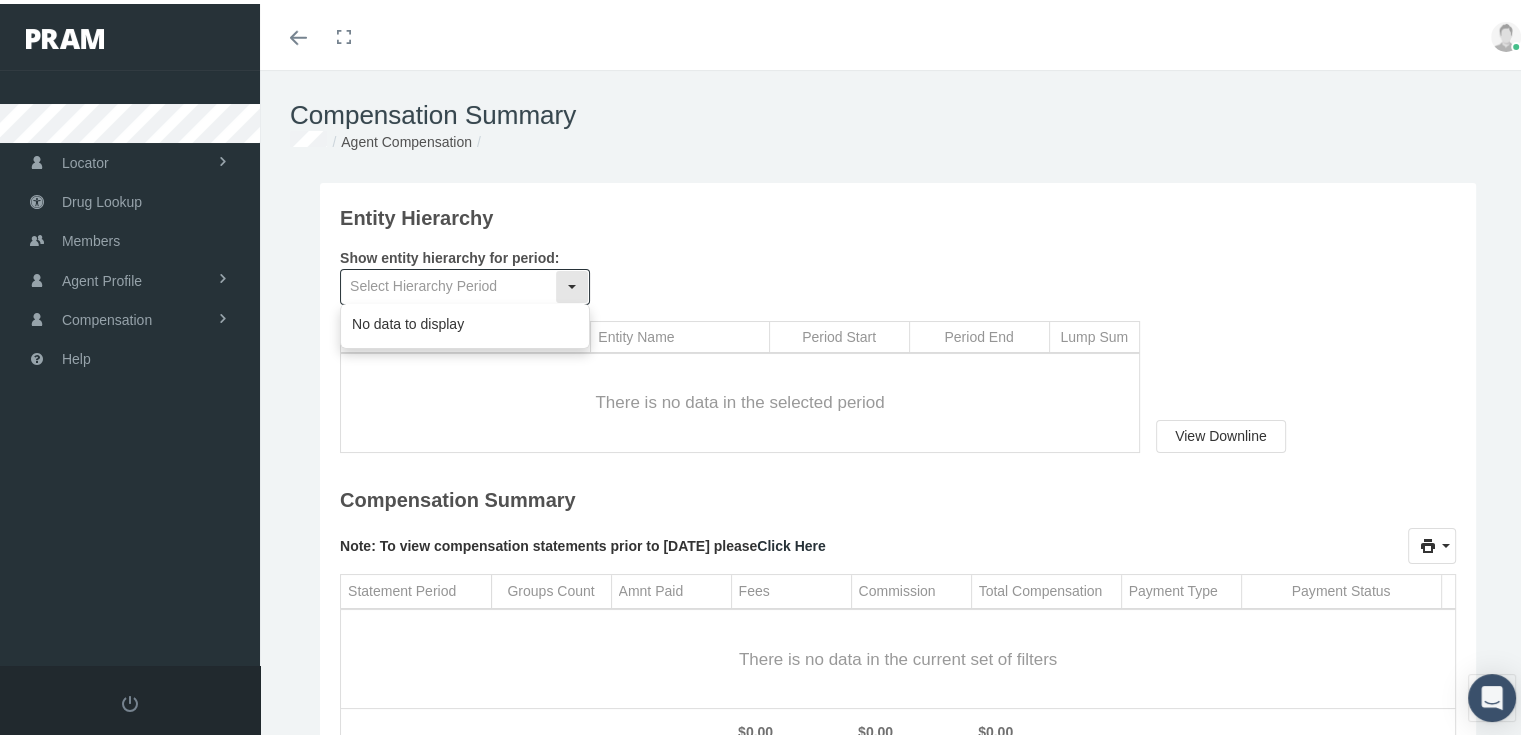 click 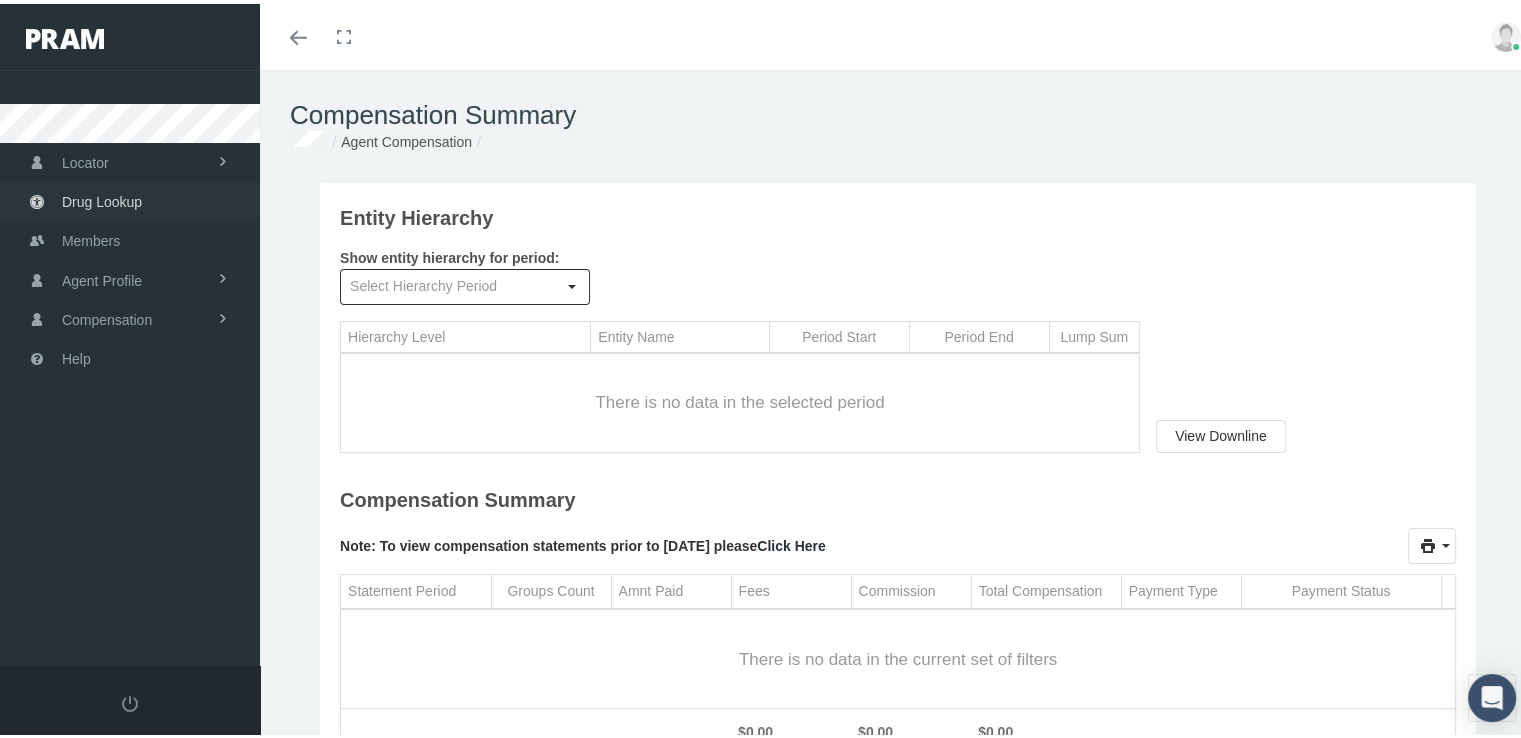 click on "Drug Lookup" at bounding box center [102, 198] 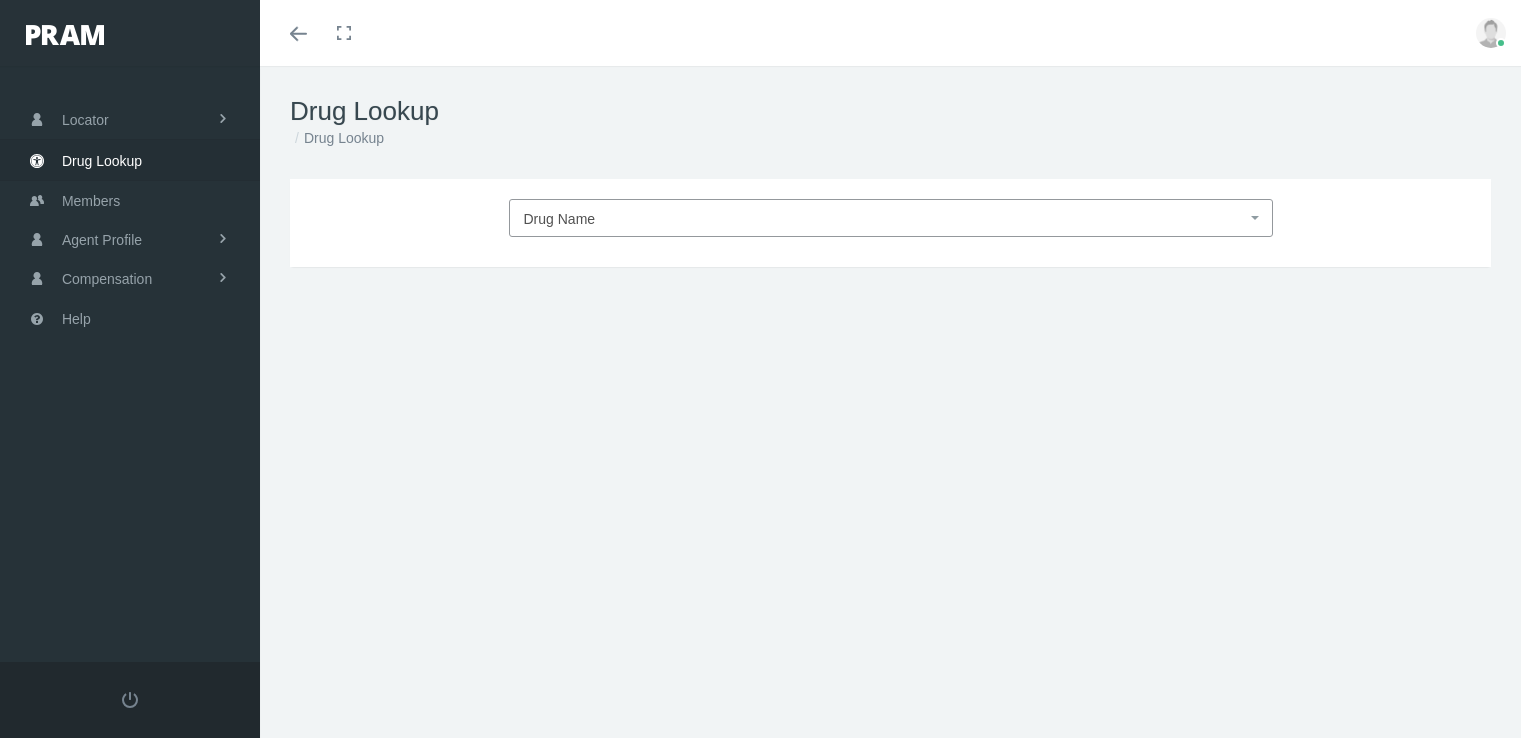 scroll, scrollTop: 0, scrollLeft: 0, axis: both 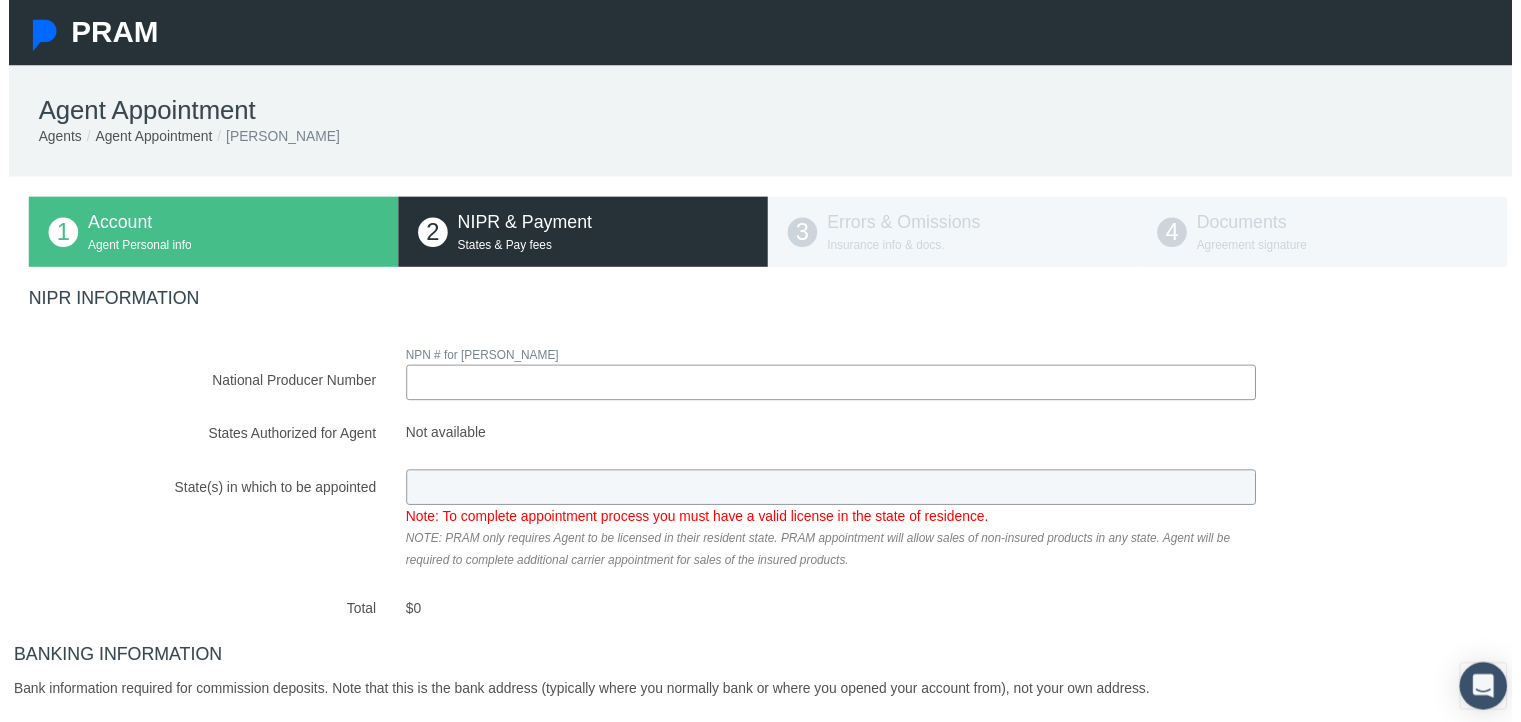 click on "National Producer Number" at bounding box center [832, 387] 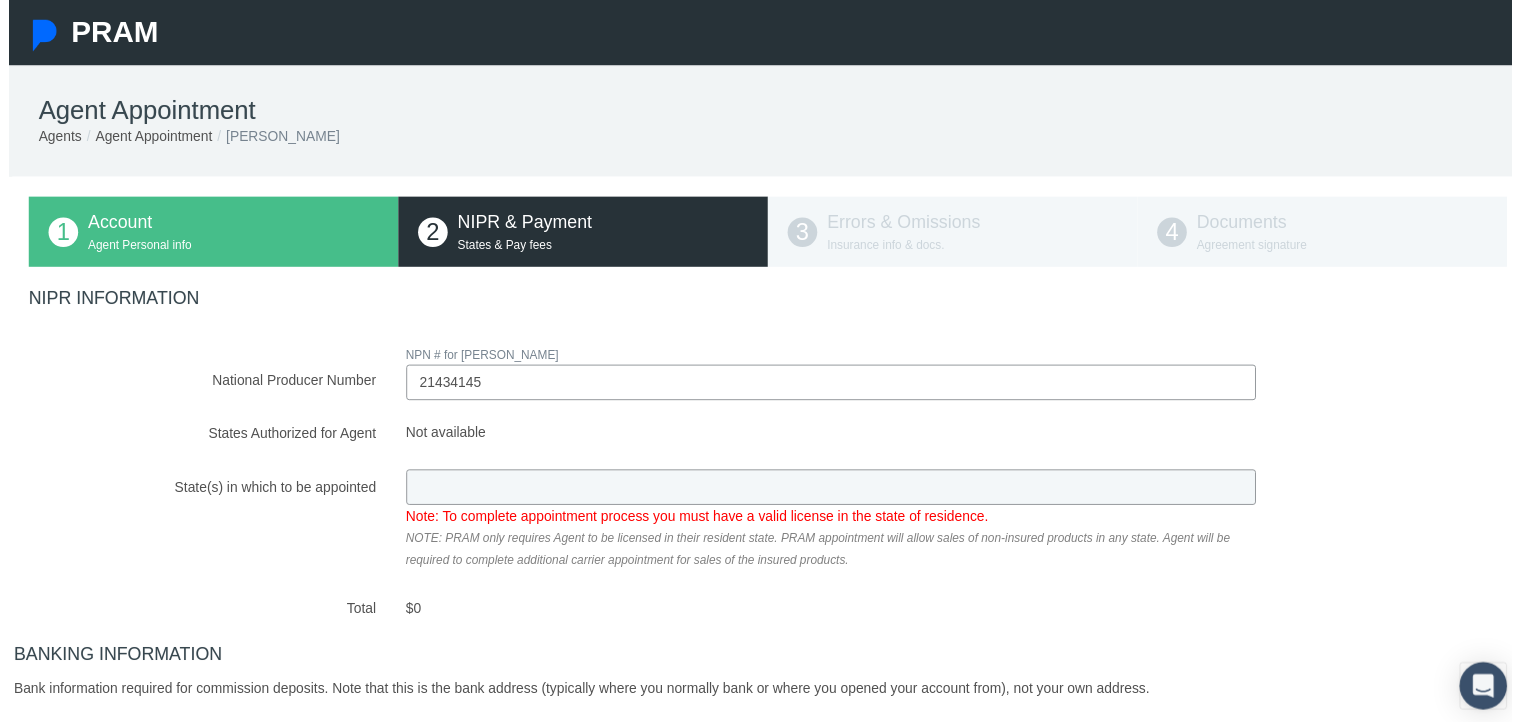 type on "21434145" 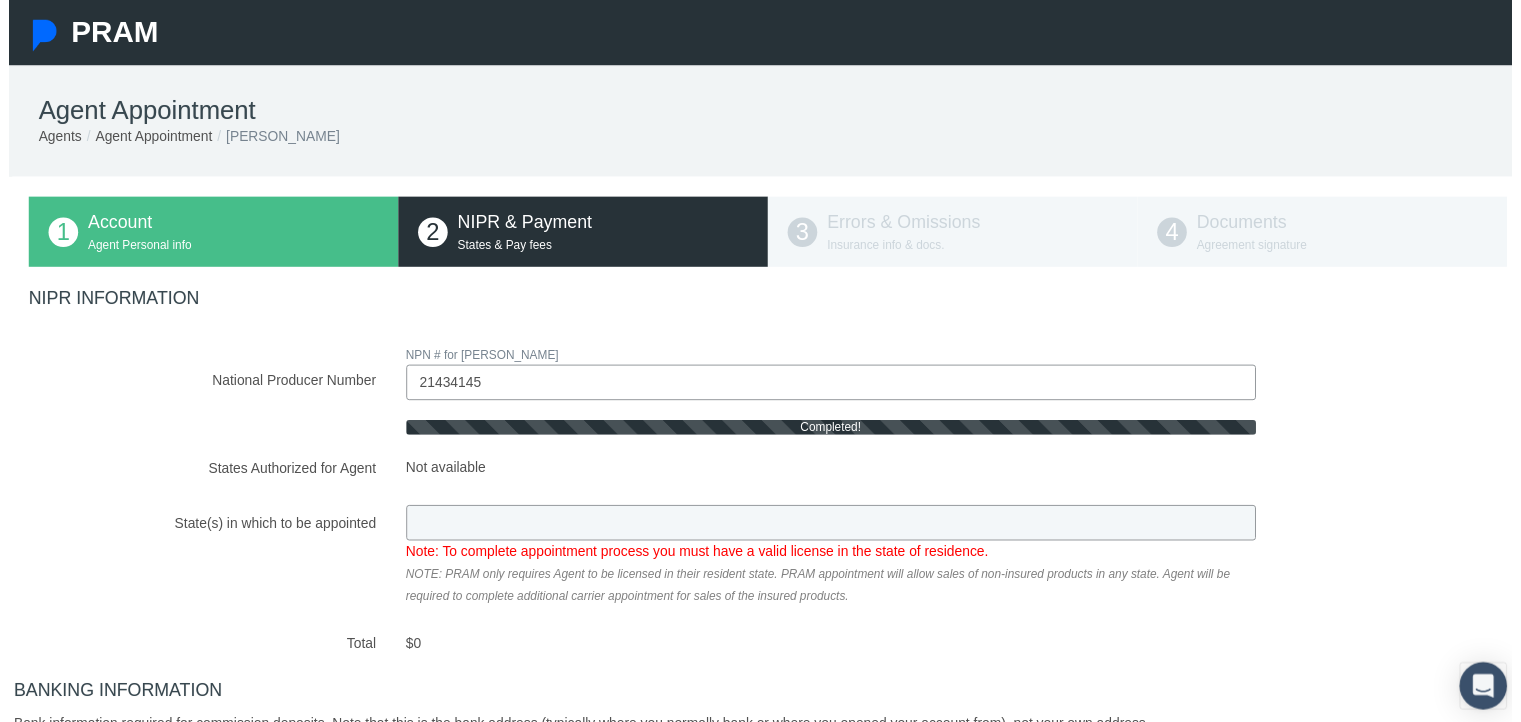 type on "CA" 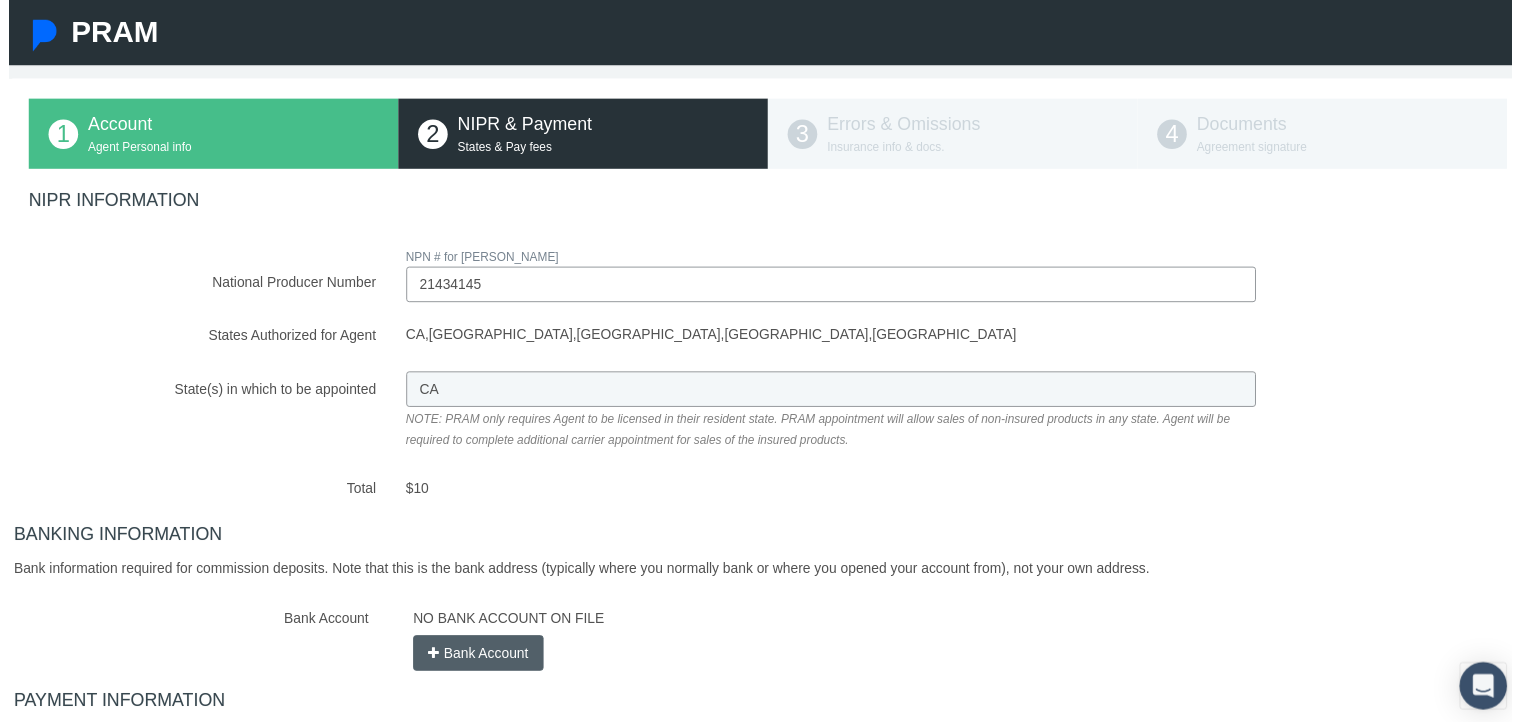 scroll, scrollTop: 92, scrollLeft: 0, axis: vertical 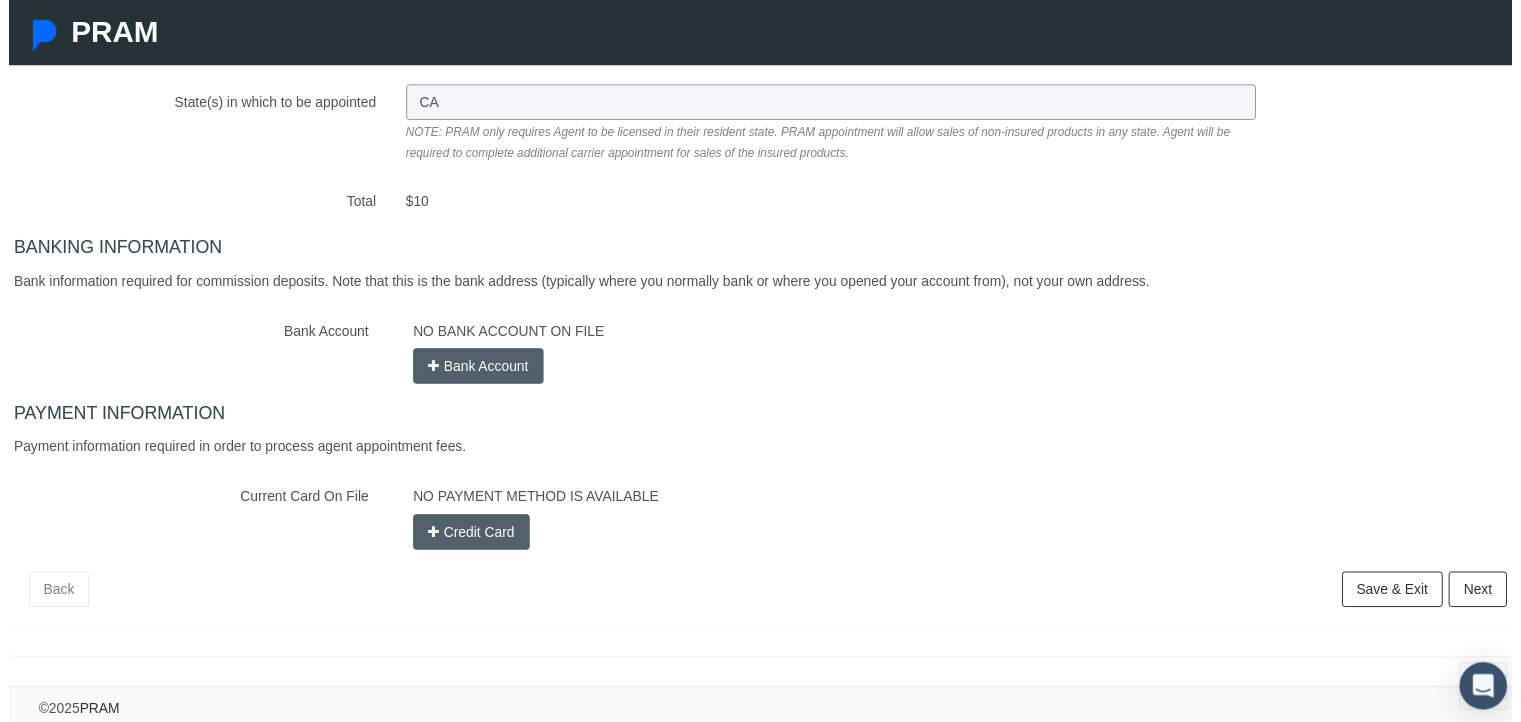 click on "Save & Exit" at bounding box center [1400, 596] 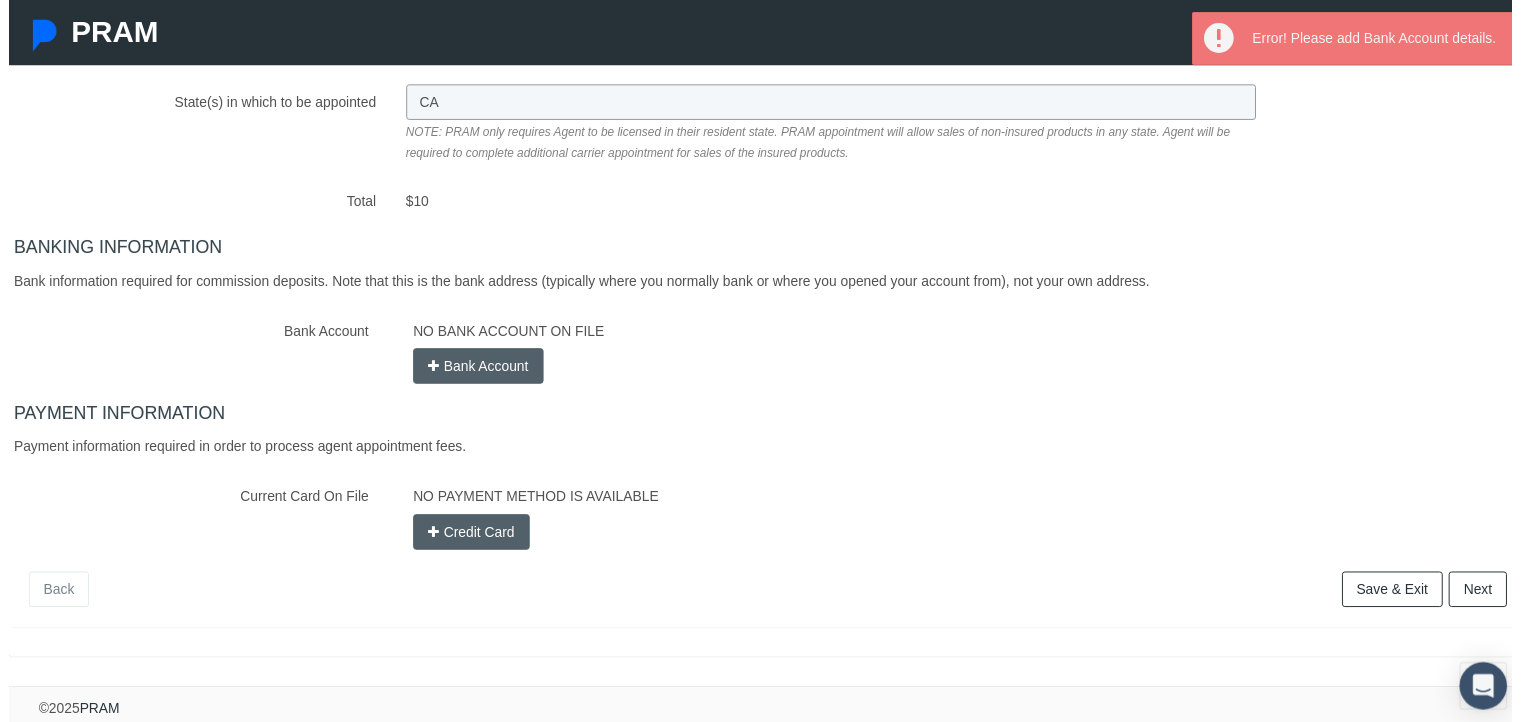click on "Save & Exit" at bounding box center [1400, 596] 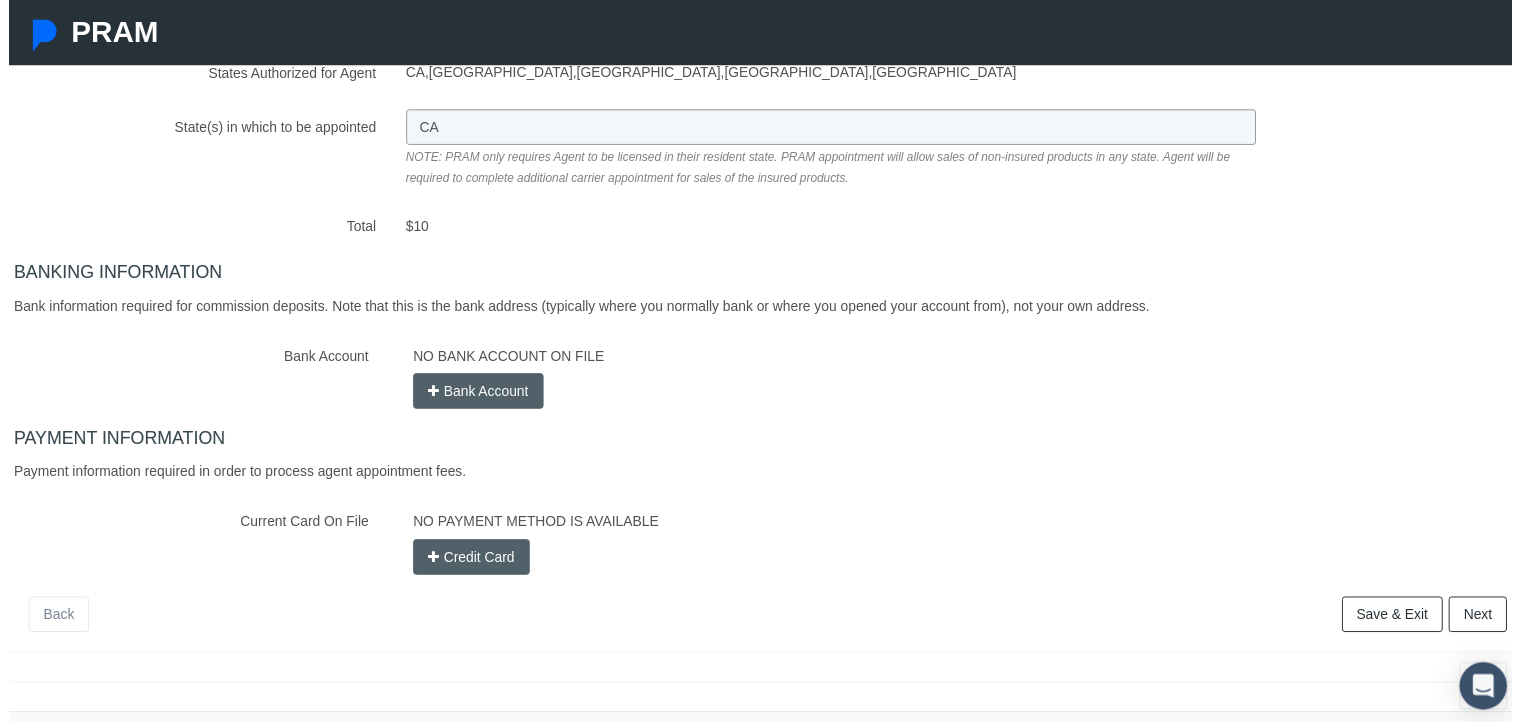 scroll, scrollTop: 364, scrollLeft: 0, axis: vertical 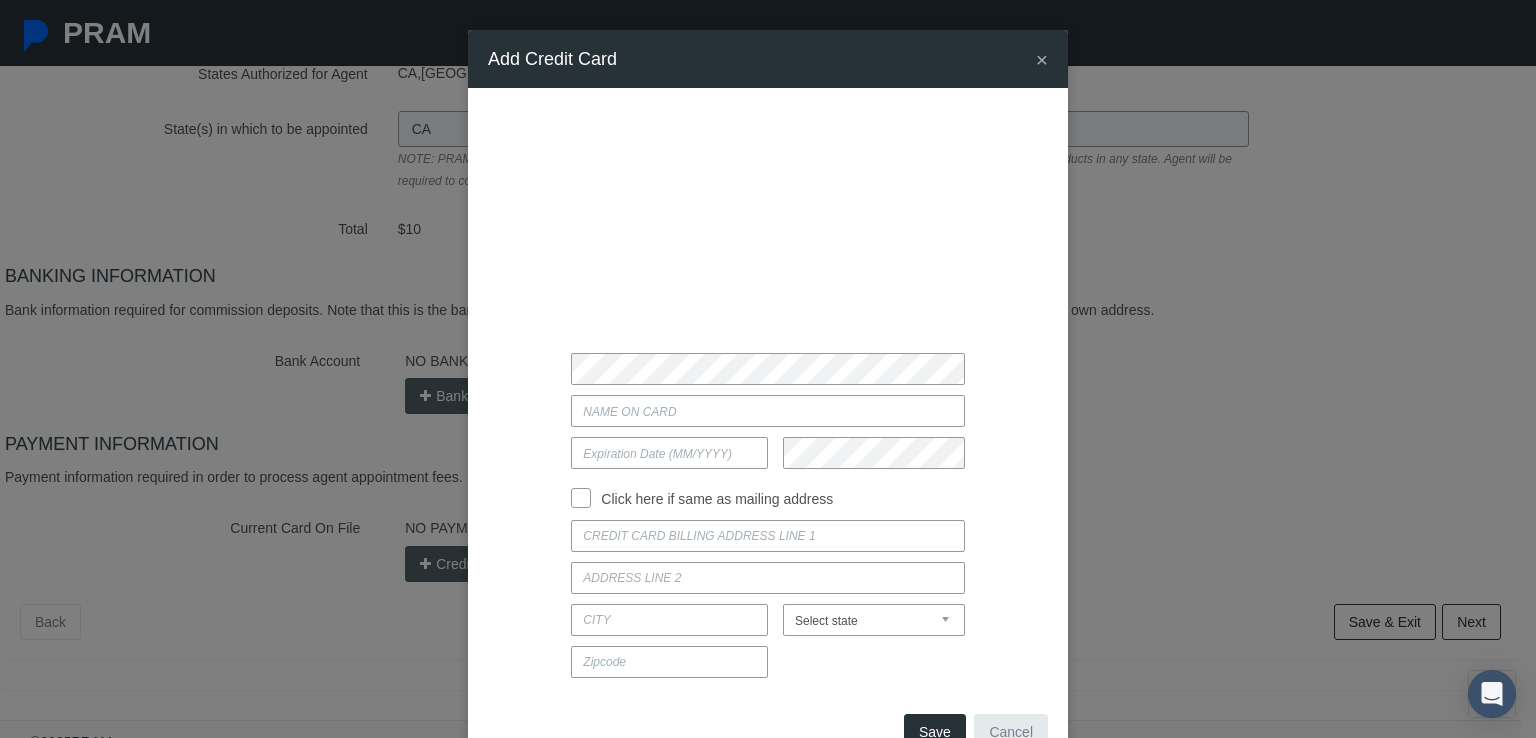 click on "×" at bounding box center [1042, 59] 